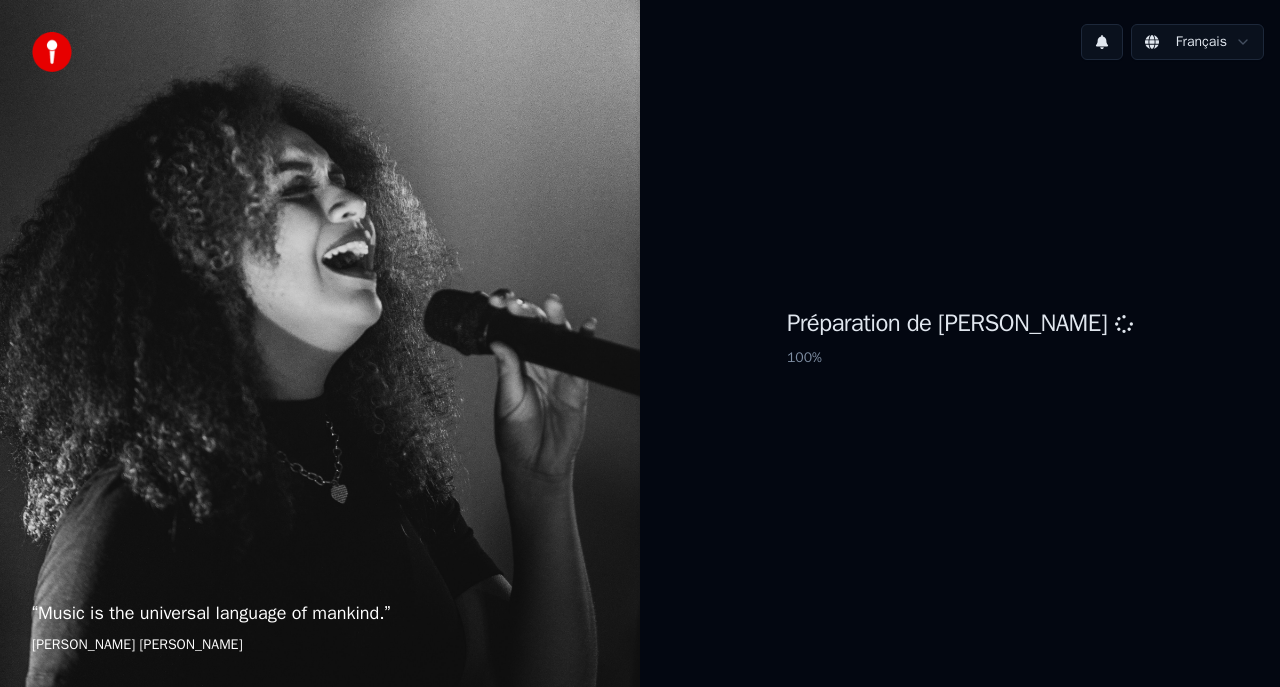 scroll, scrollTop: 0, scrollLeft: 0, axis: both 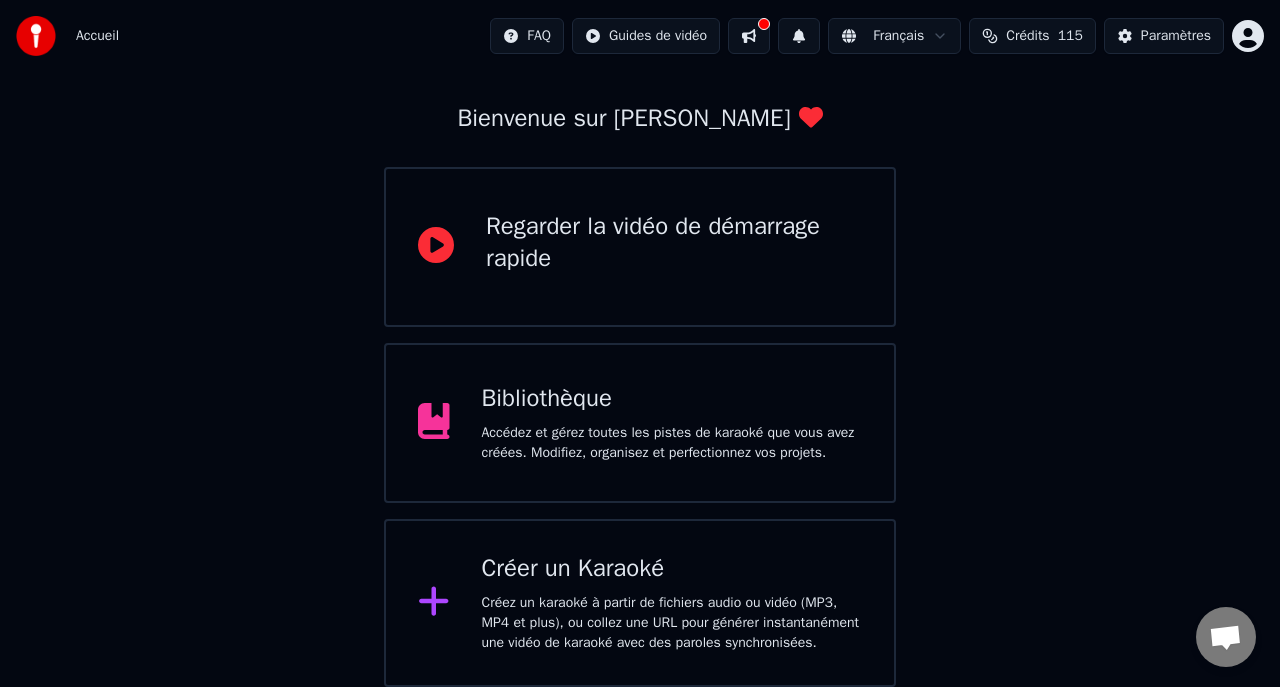 click on "Bibliothèque Accédez et gérez toutes les pistes de karaoké que vous avez créées. Modifiez, organisez et perfectionnez vos projets." at bounding box center [672, 423] 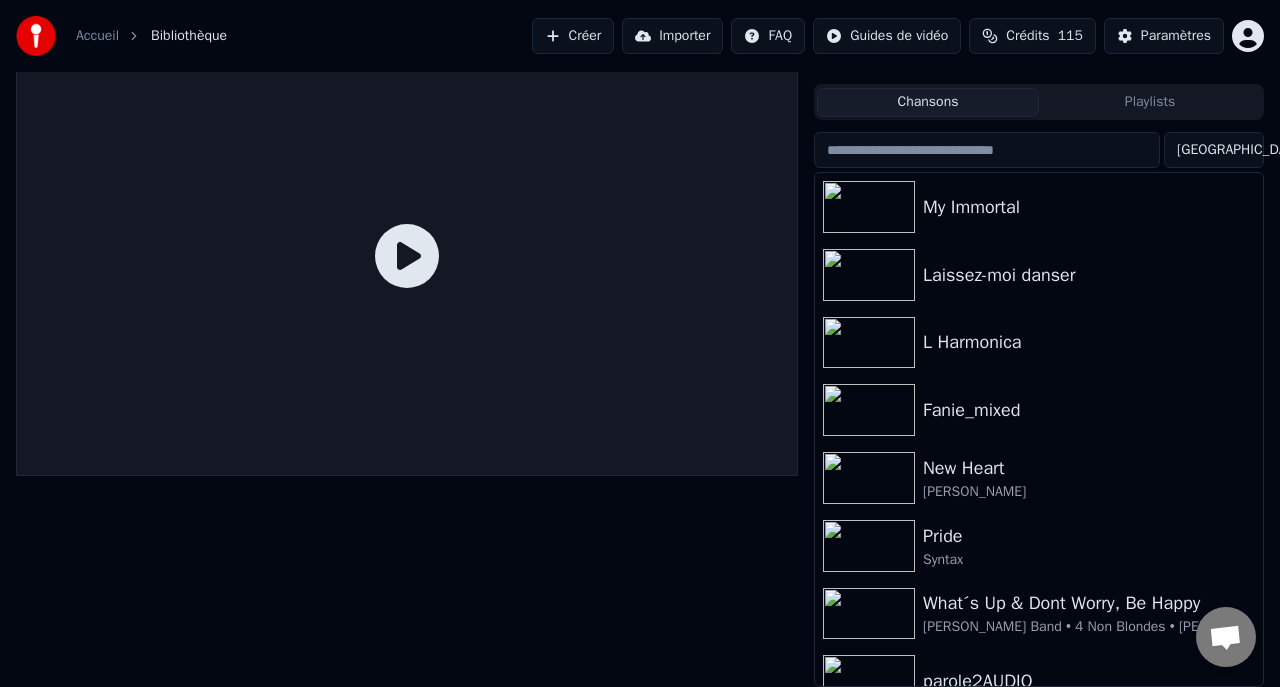 click 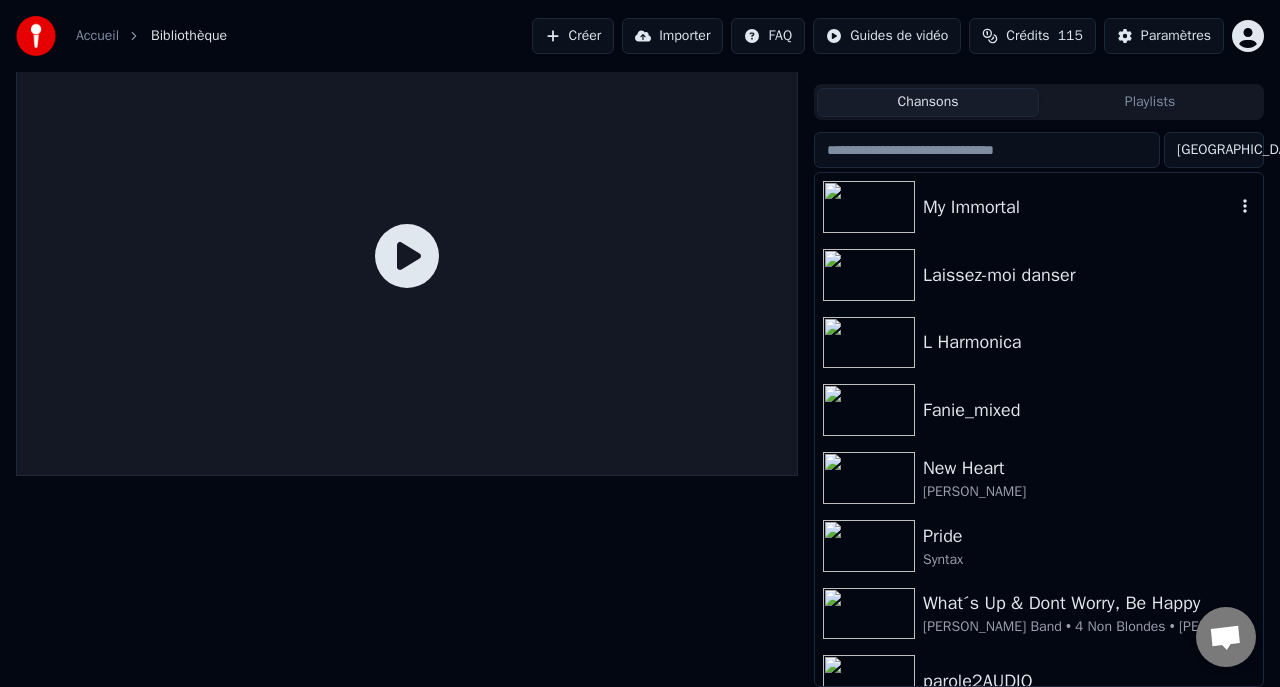 click on "My Immortal" at bounding box center [1039, 207] 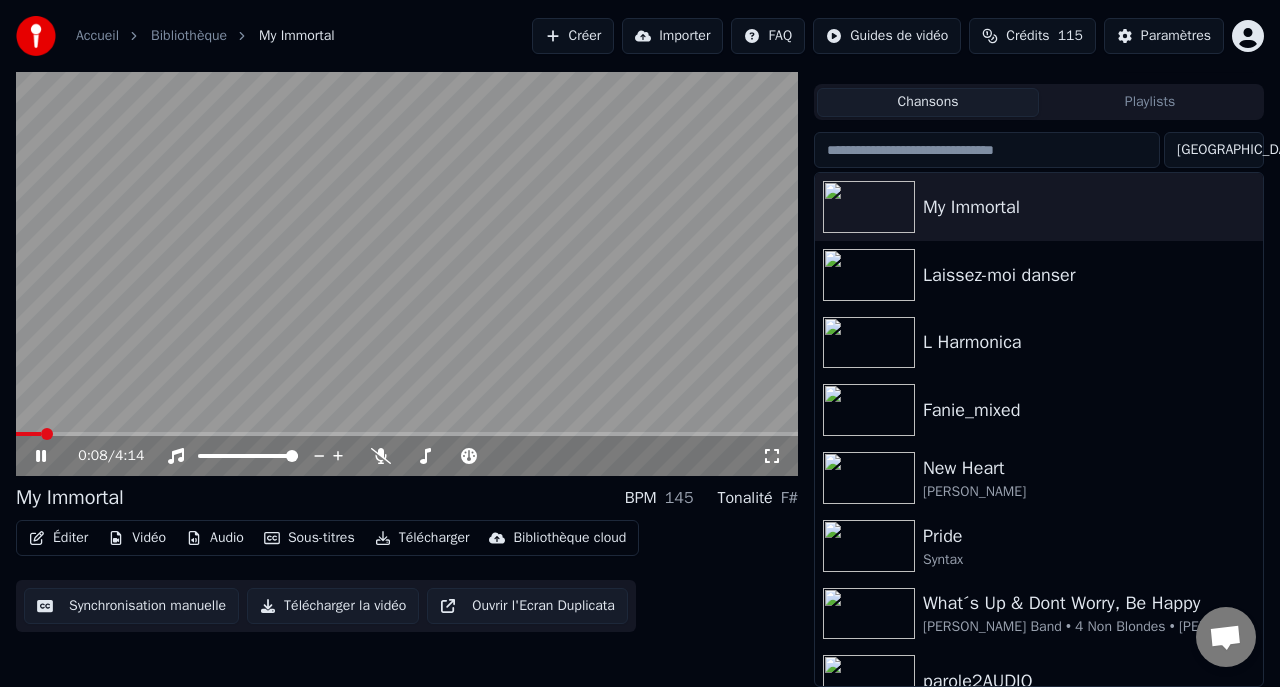 click 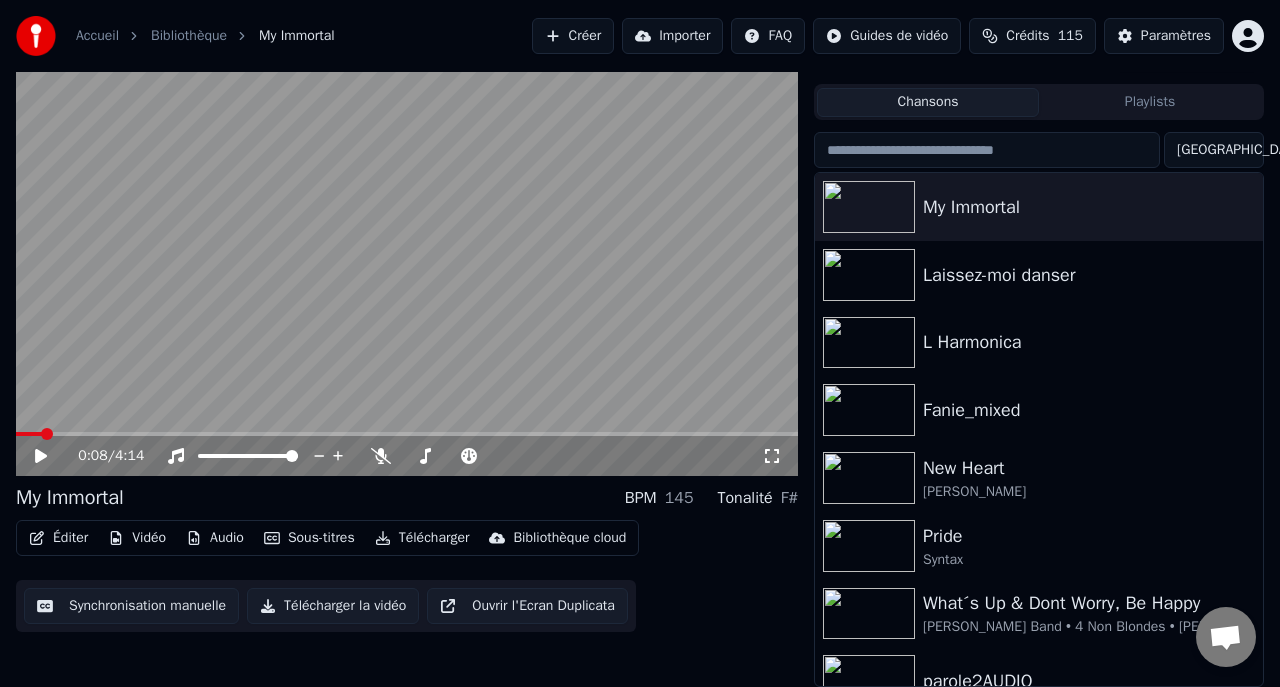 click on "Créer" at bounding box center (573, 36) 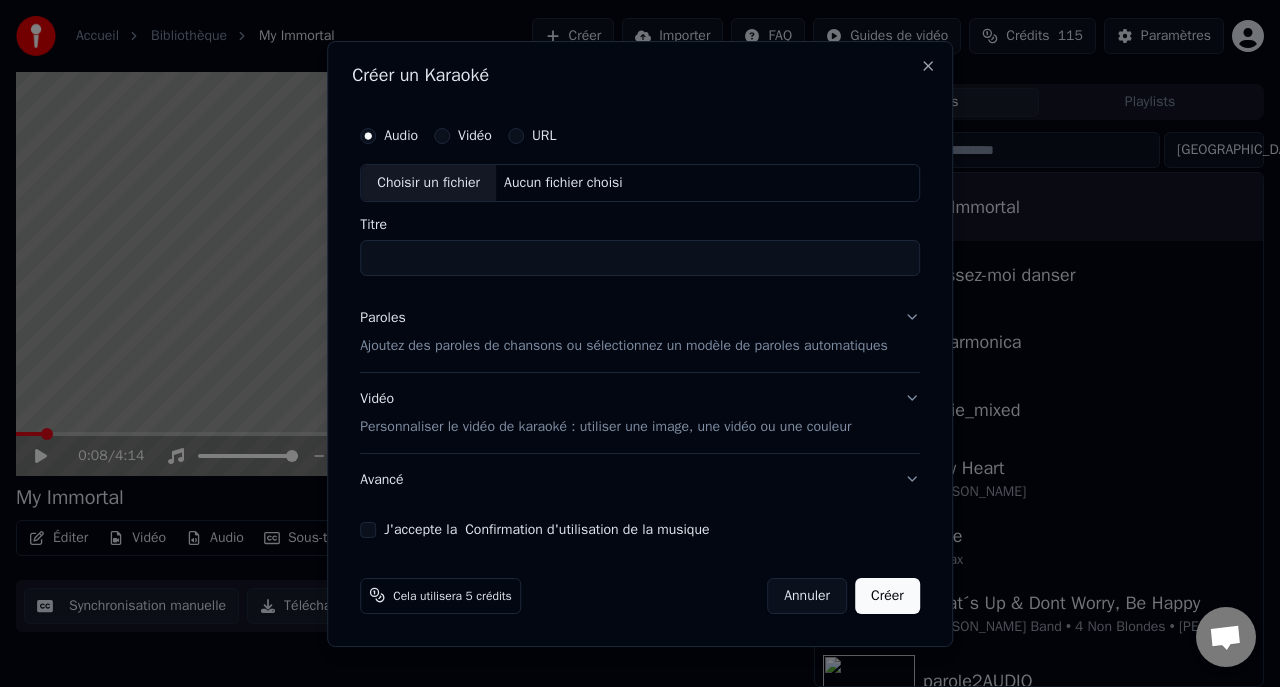 click on "Choisir un fichier" at bounding box center (428, 183) 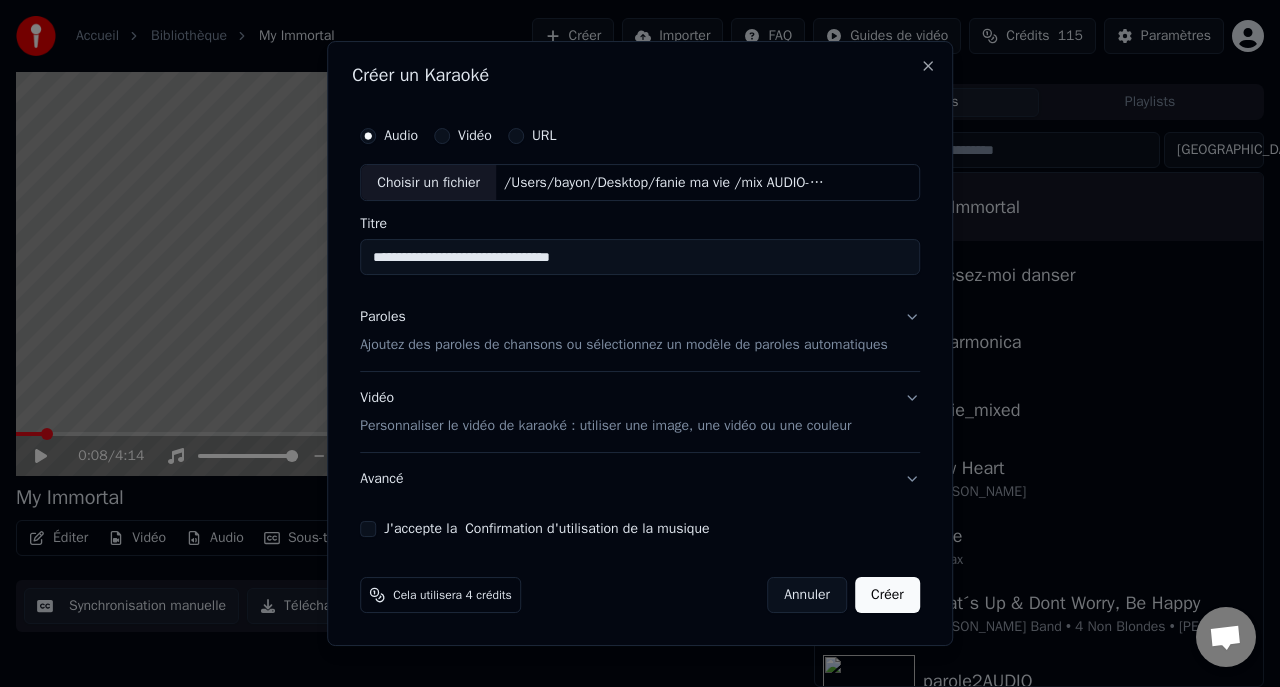 click on "**********" at bounding box center (640, 258) 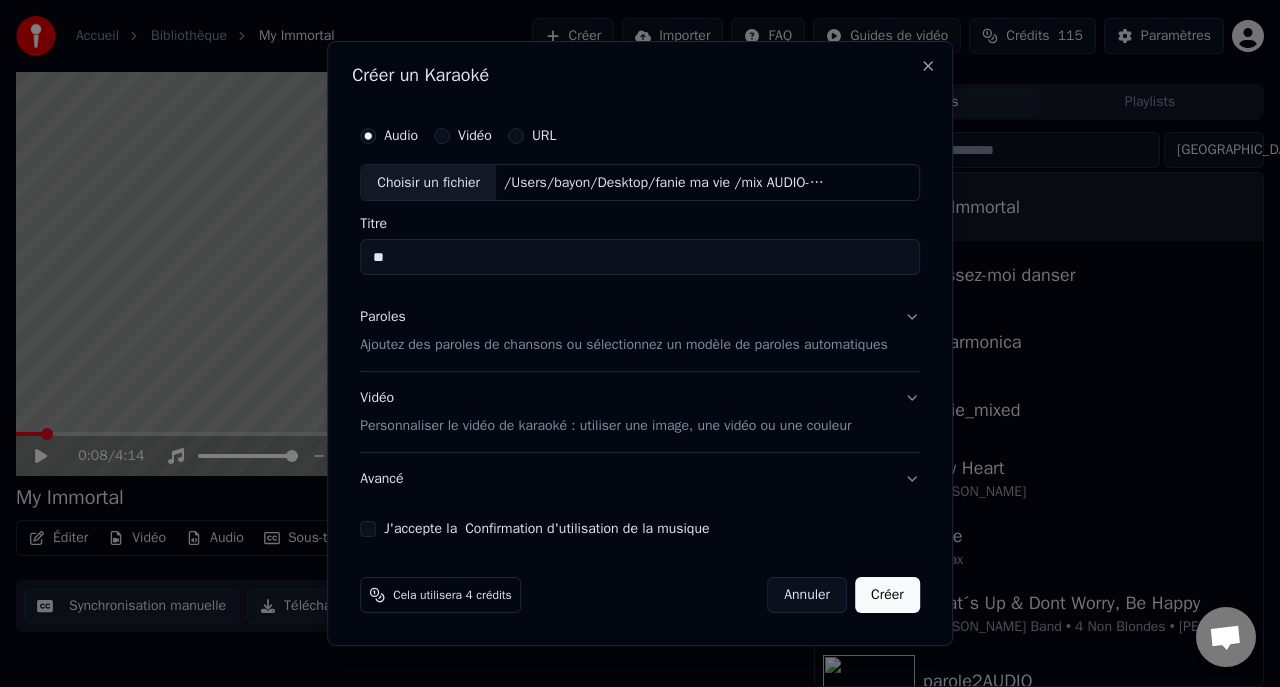 type on "*" 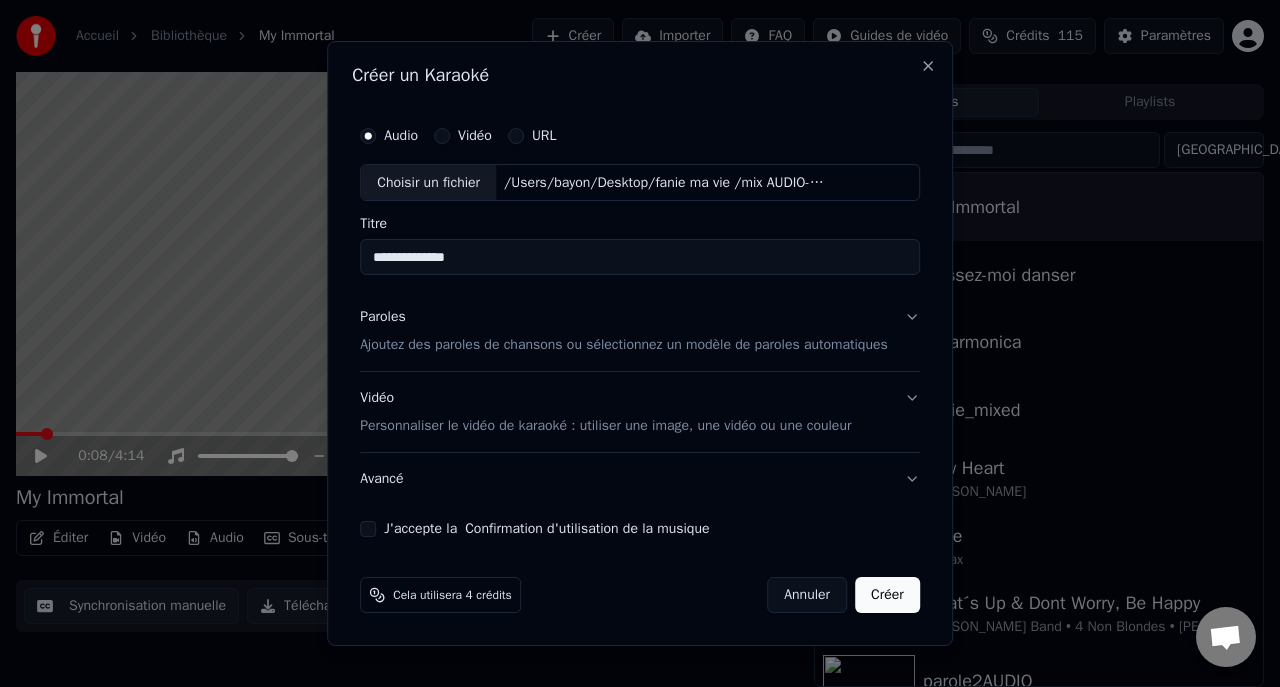 type on "**********" 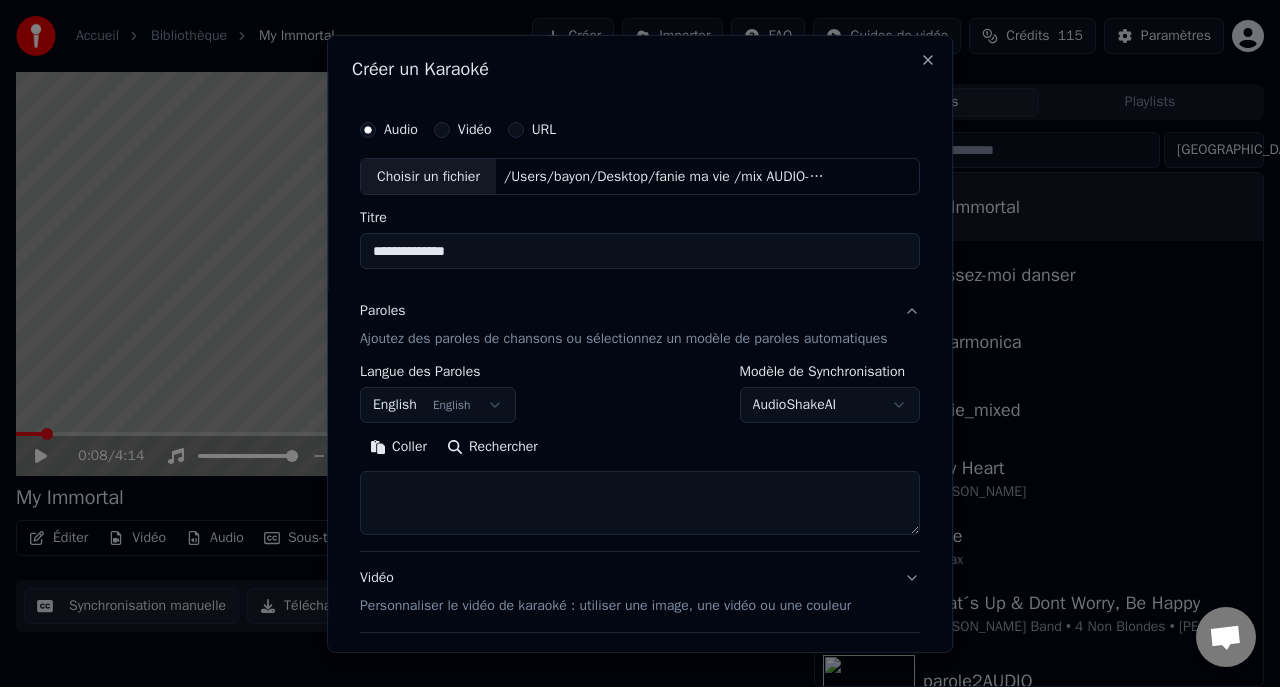 click on "**********" at bounding box center [640, 307] 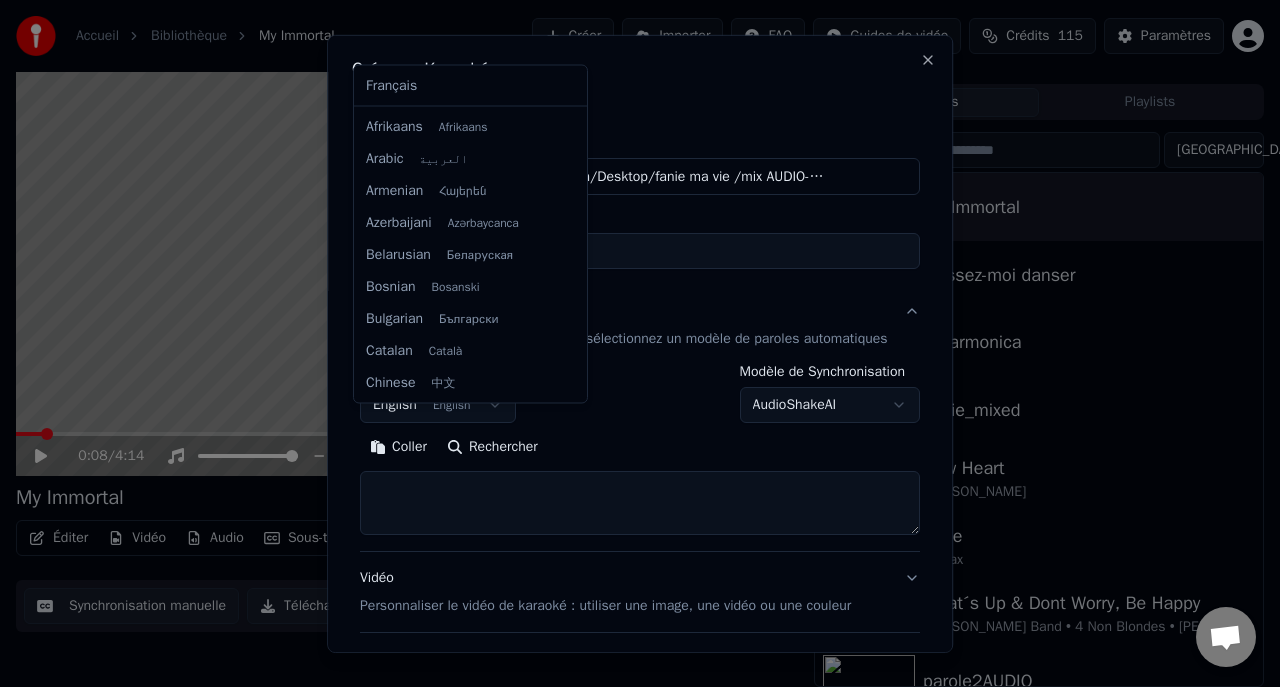 scroll, scrollTop: 160, scrollLeft: 0, axis: vertical 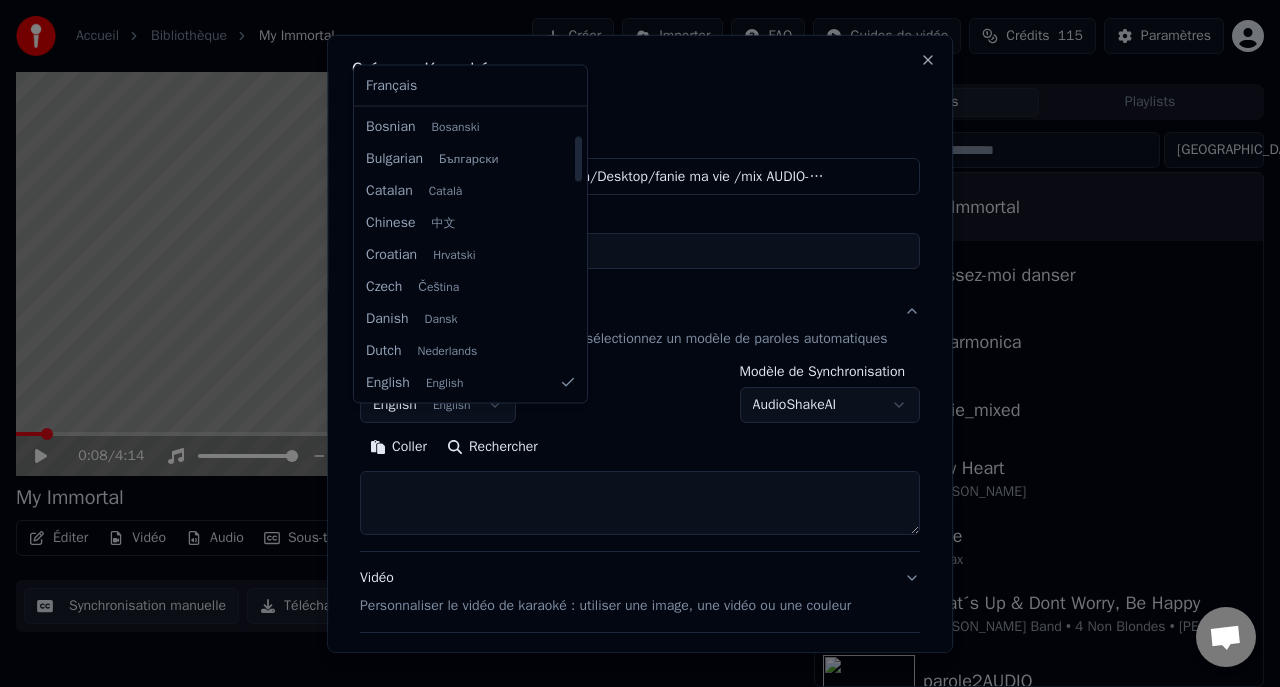 select on "**" 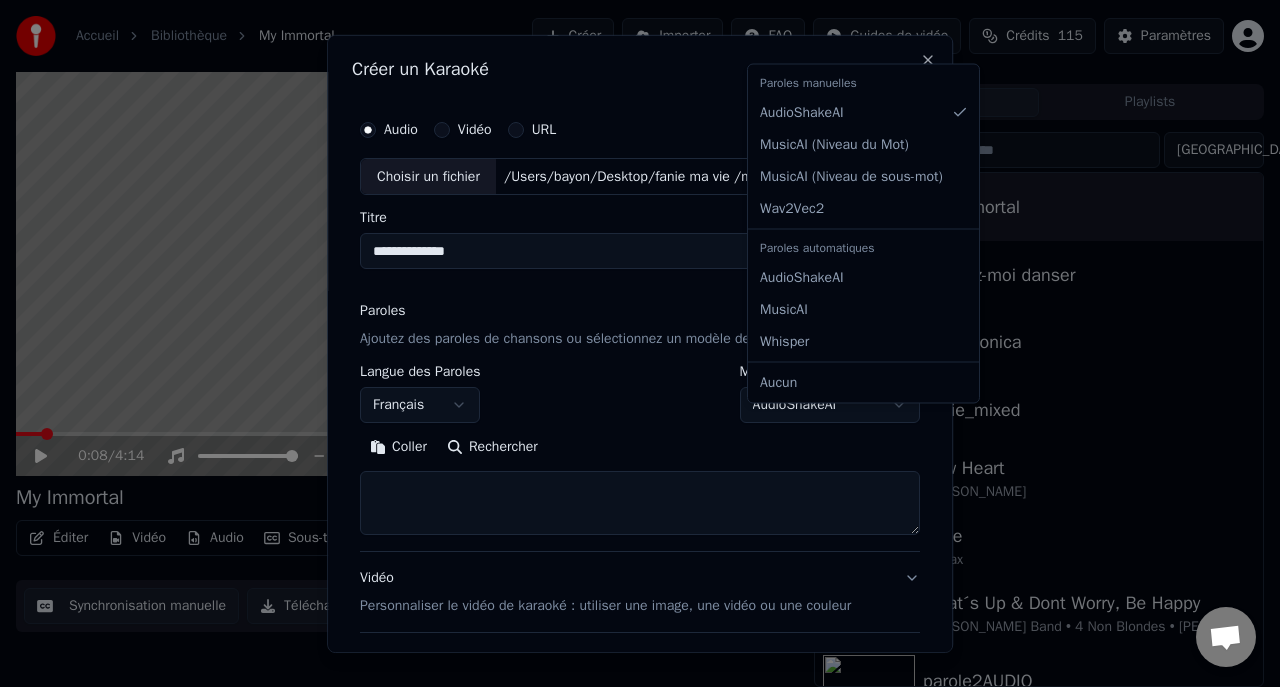 click on "**********" at bounding box center [640, 307] 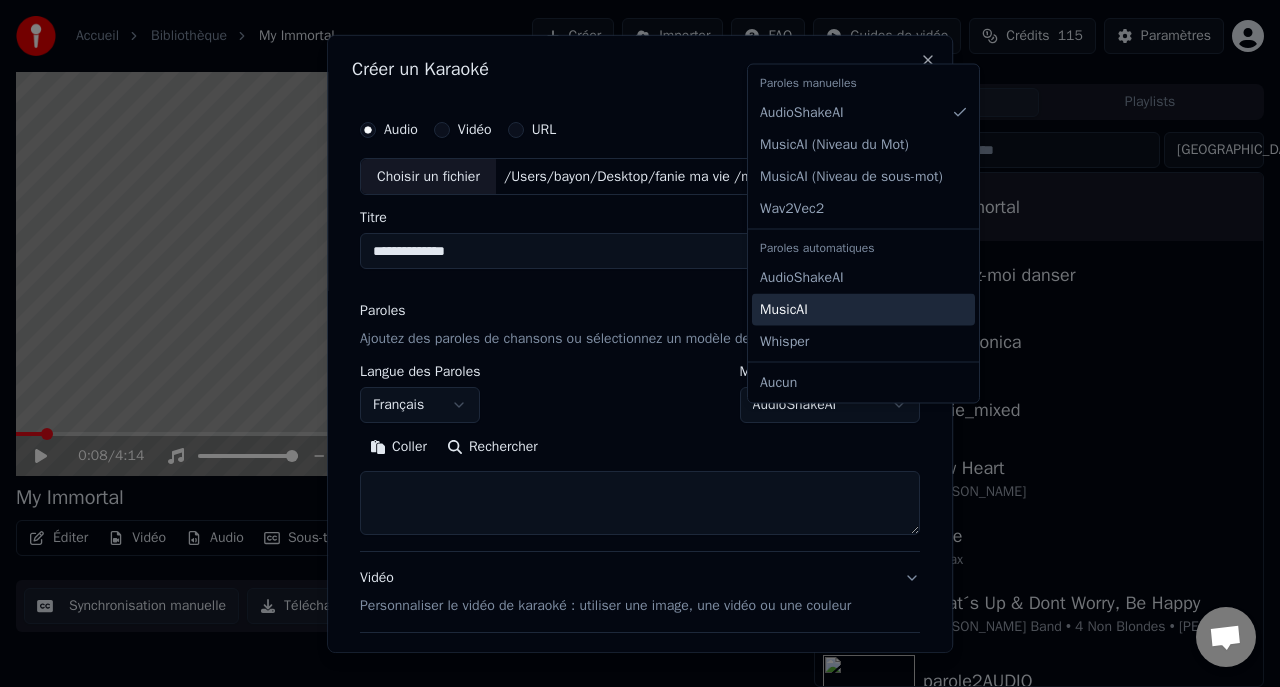 select on "**********" 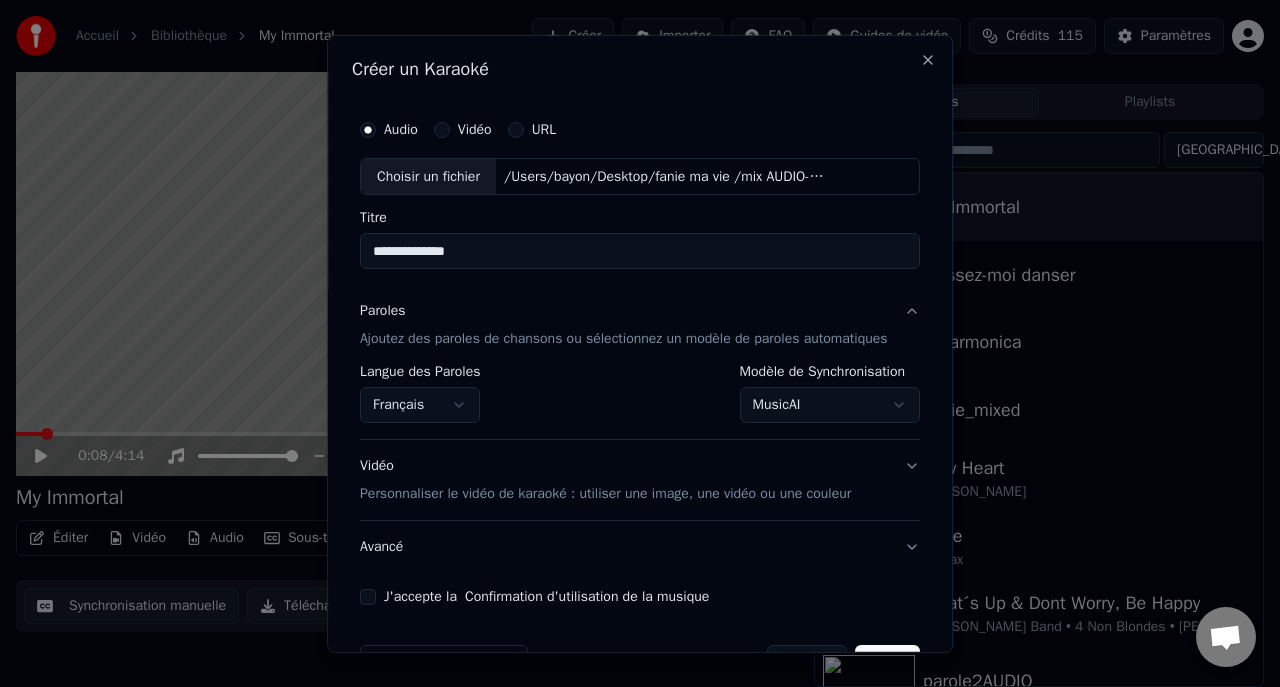 scroll, scrollTop: 81, scrollLeft: 0, axis: vertical 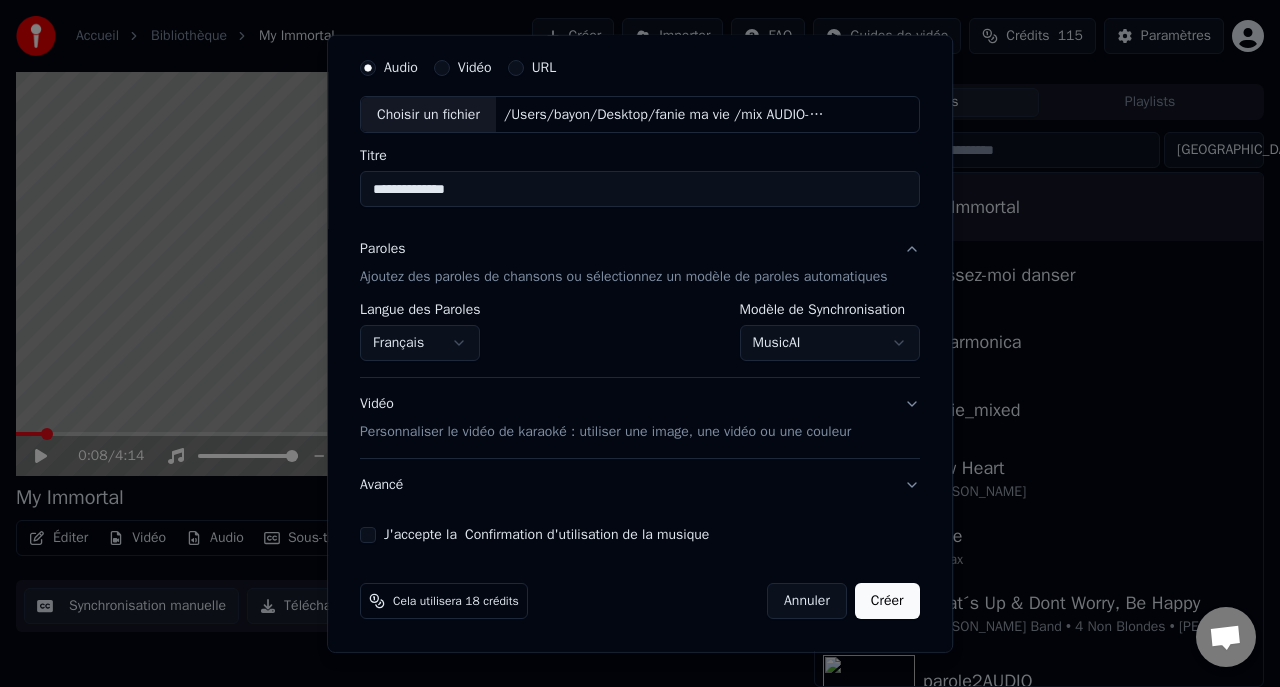 click on "Vidéo Personnaliser le vidéo de karaoké : utiliser une image, une vidéo ou une couleur" at bounding box center [640, 418] 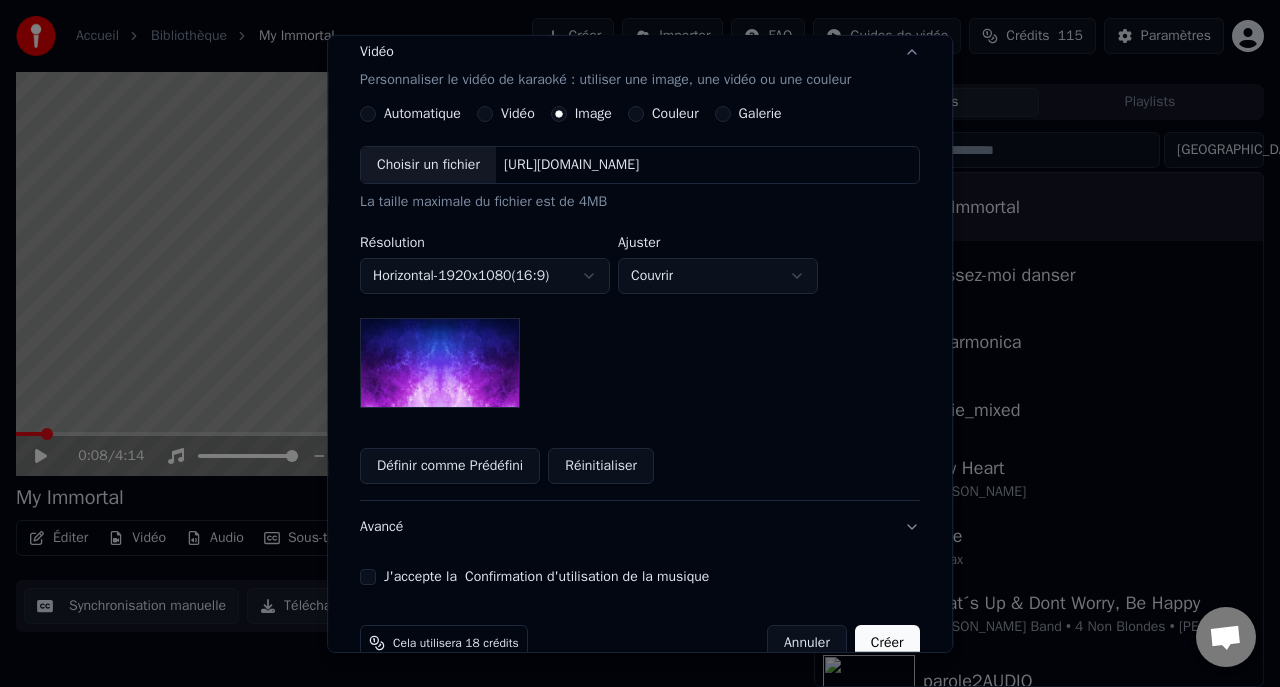 scroll, scrollTop: 401, scrollLeft: 0, axis: vertical 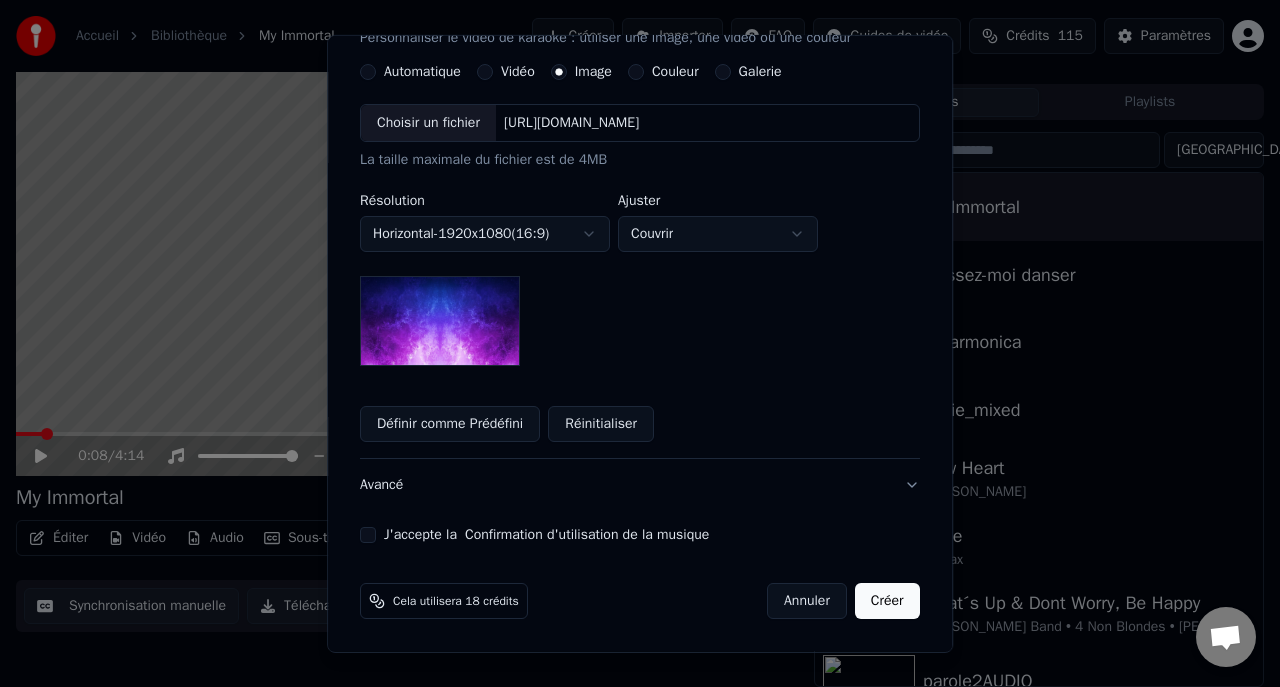 click on "J'accepte la   Confirmation d'utilisation de la musique" at bounding box center [368, 535] 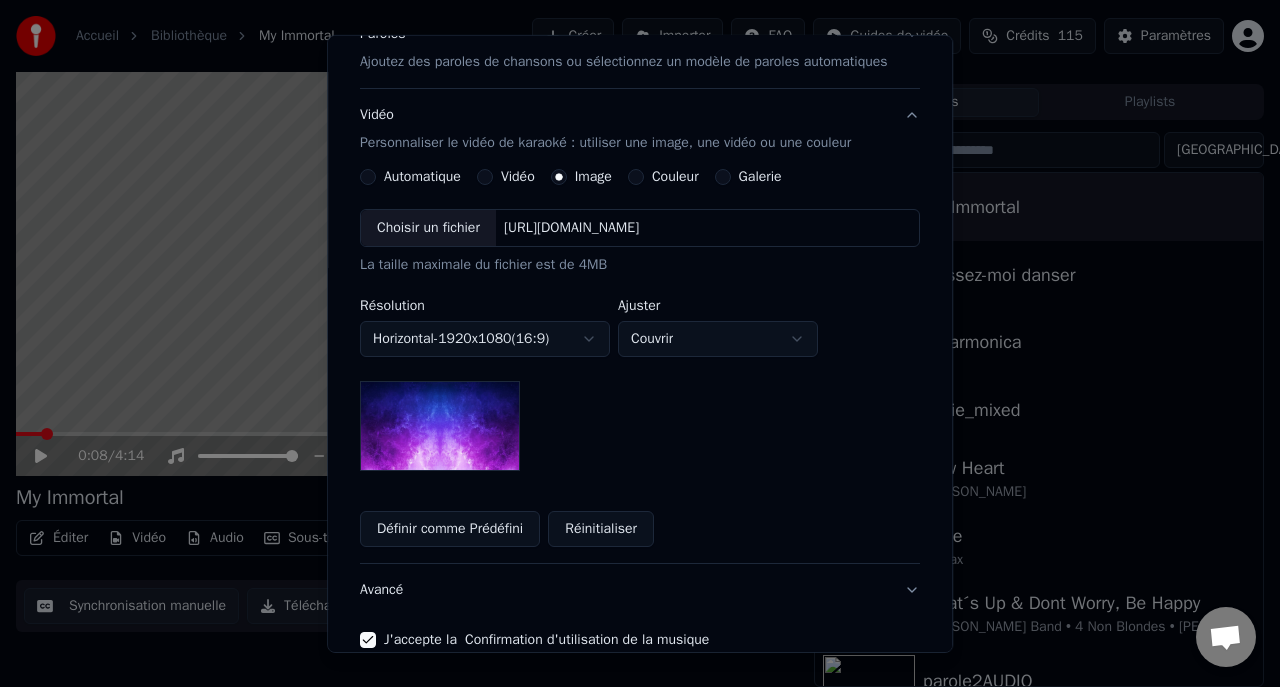 scroll, scrollTop: 276, scrollLeft: 0, axis: vertical 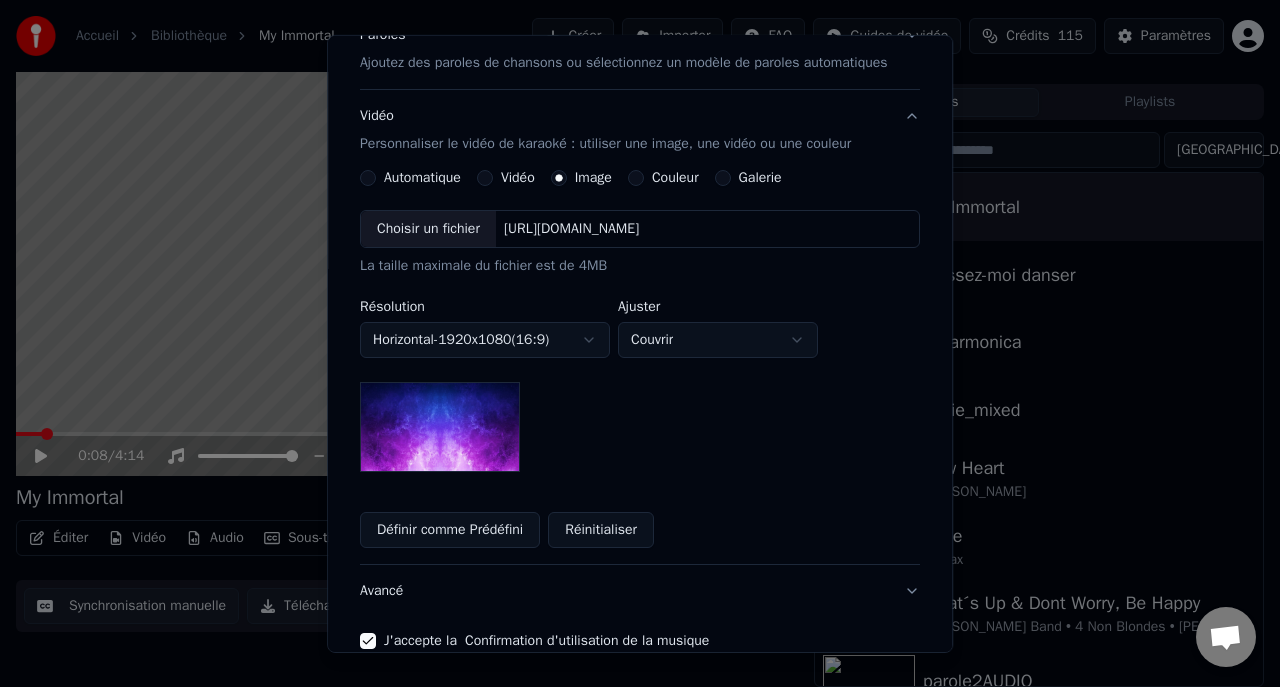 click on "Couleur" at bounding box center (675, 178) 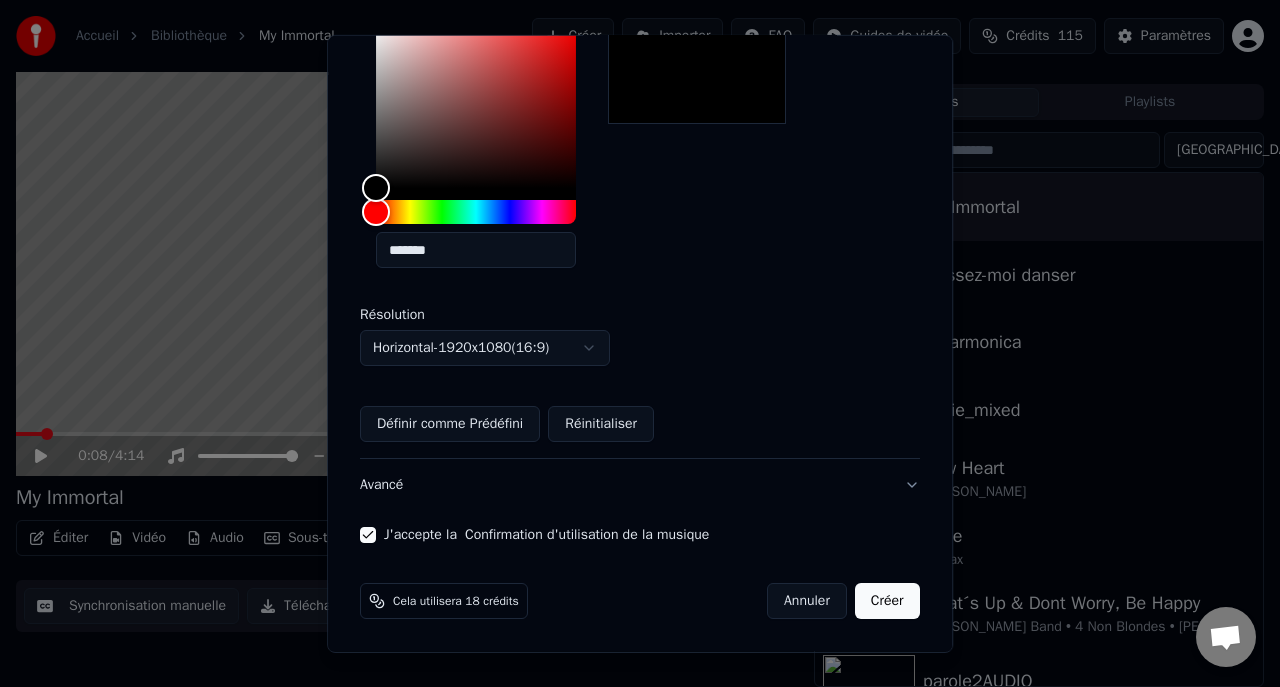 scroll, scrollTop: 489, scrollLeft: 0, axis: vertical 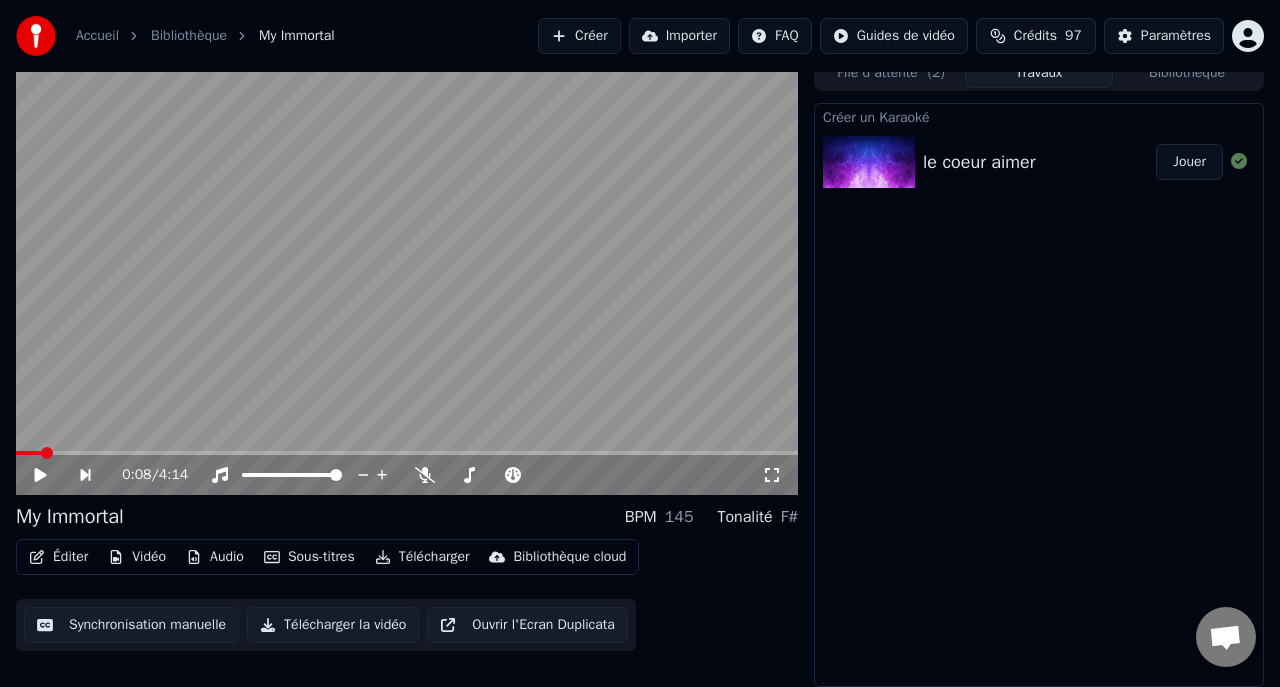 click on "Jouer" at bounding box center [1189, 162] 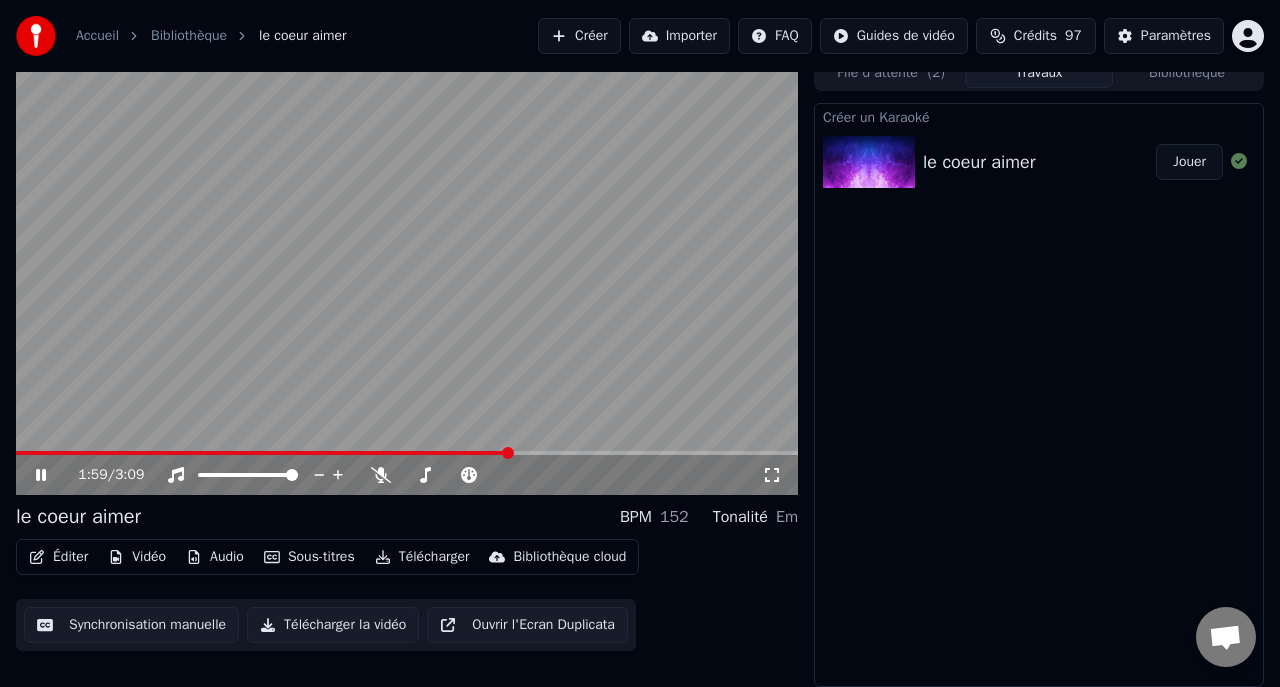 click 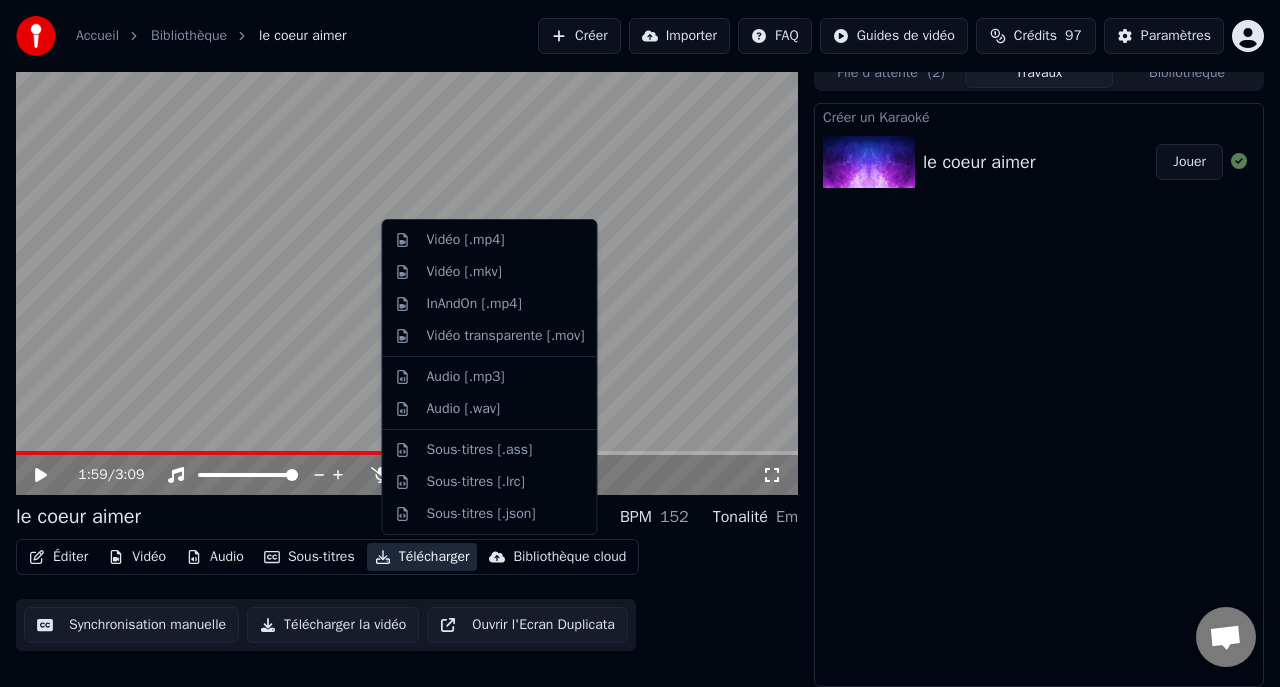 click on "Télécharger" at bounding box center [422, 557] 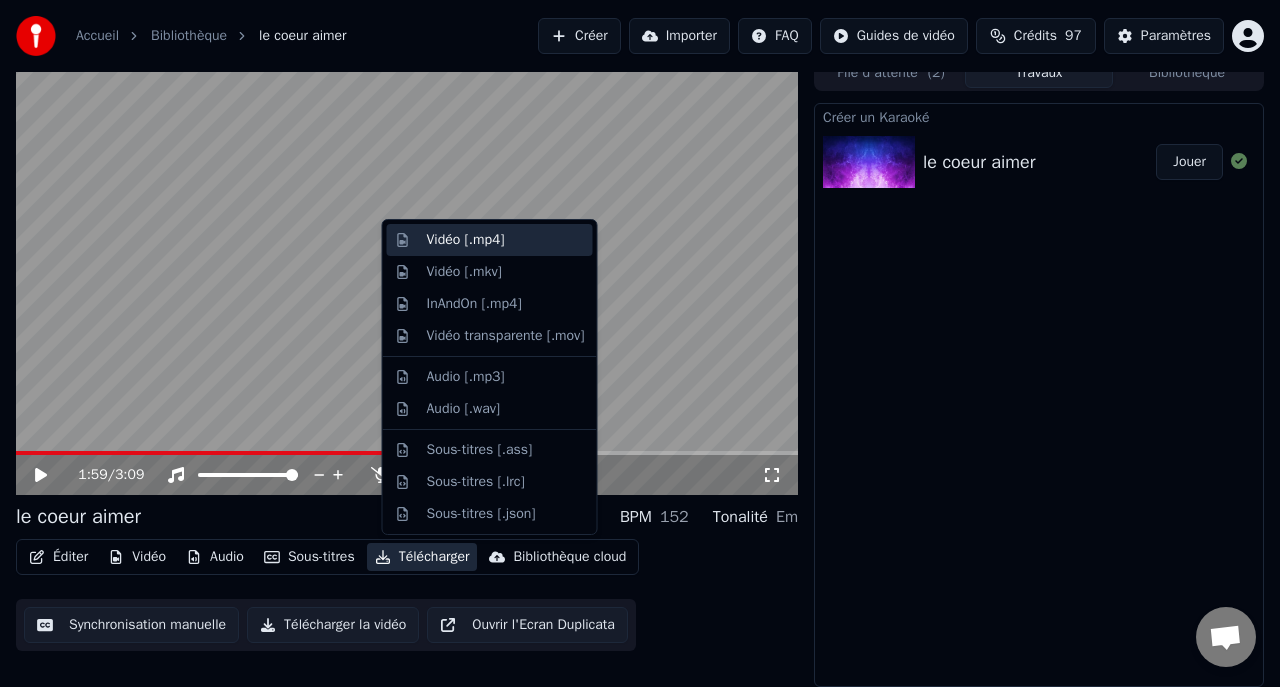 click on "Vidéo [.mp4]" at bounding box center [466, 240] 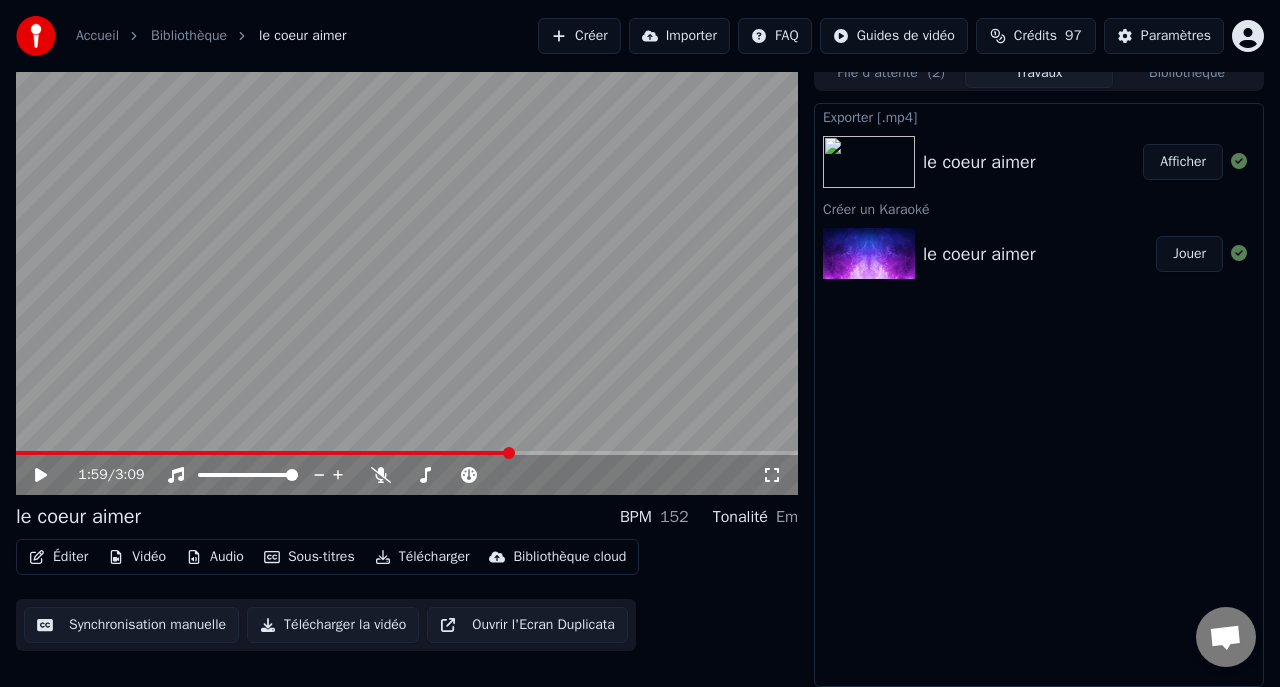 click on "Afficher" at bounding box center (1183, 162) 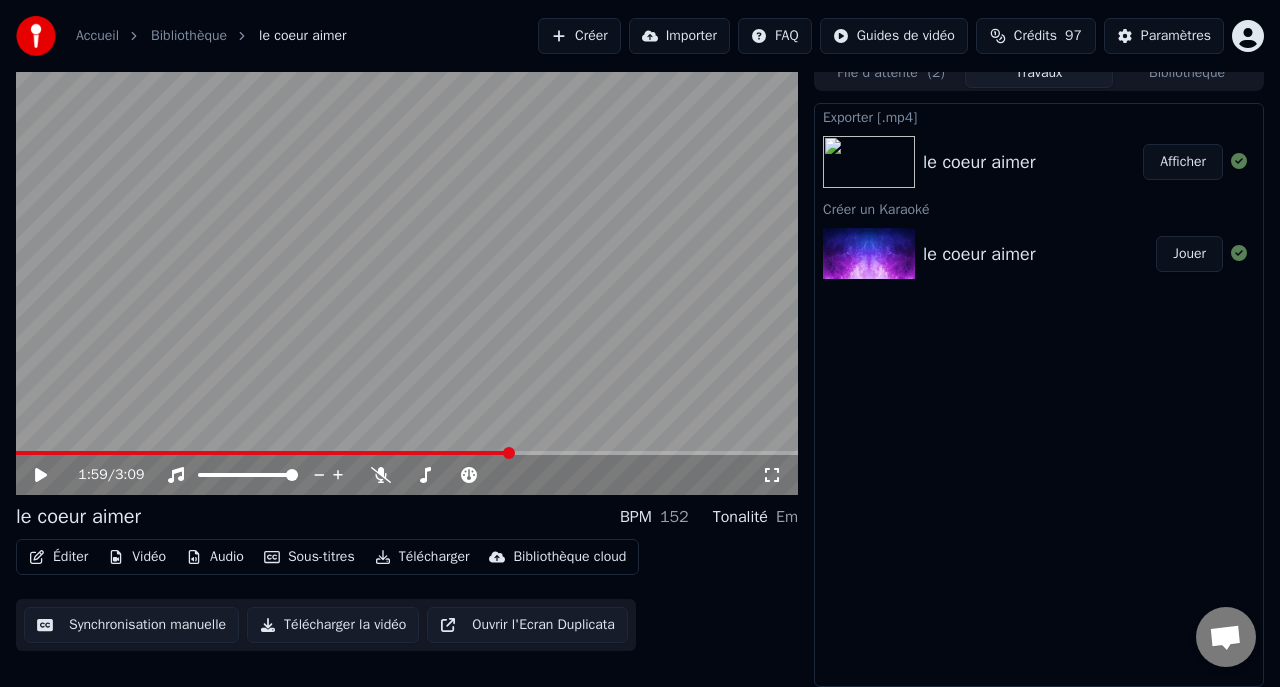 click on "Afficher" at bounding box center [1183, 162] 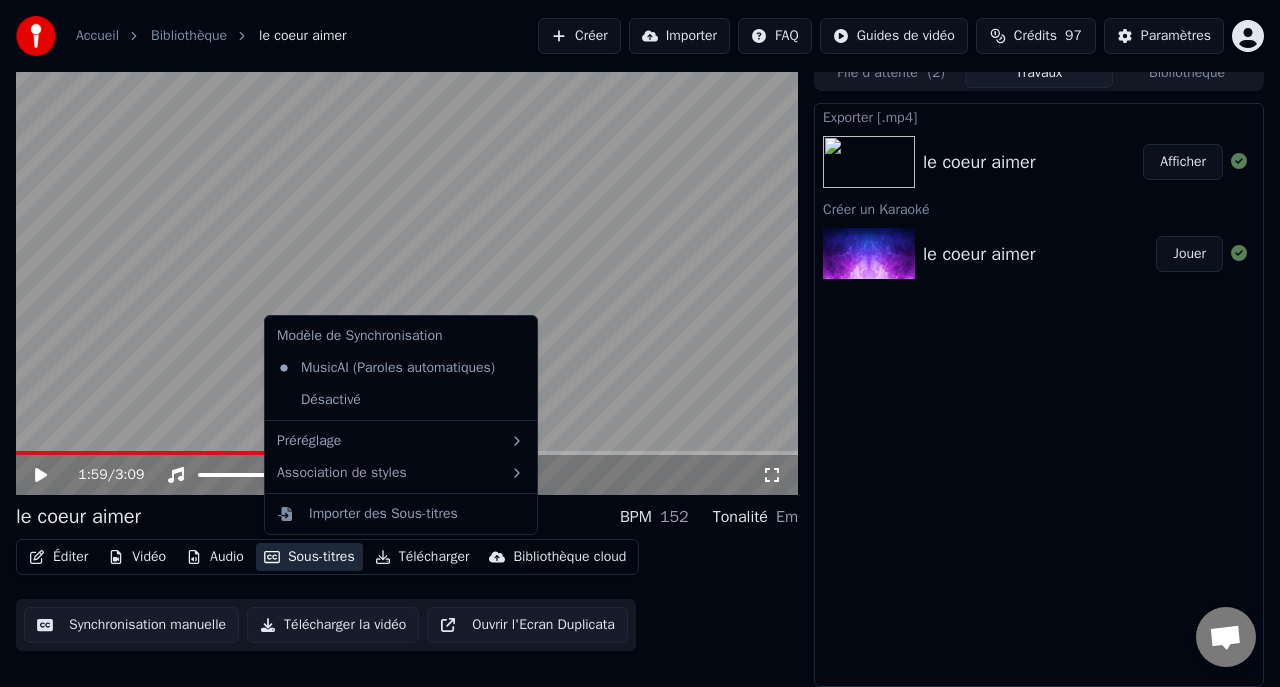 click on "Sous-titres" at bounding box center (309, 557) 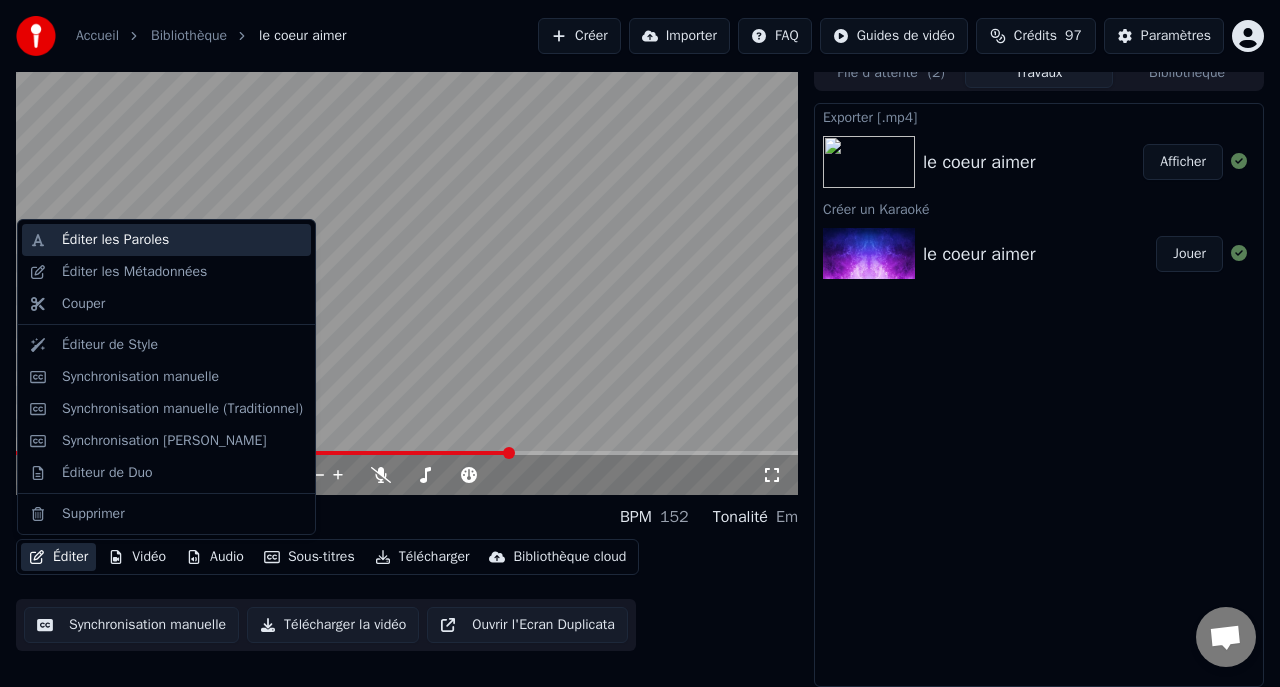 click on "Éditer les Paroles" at bounding box center [115, 240] 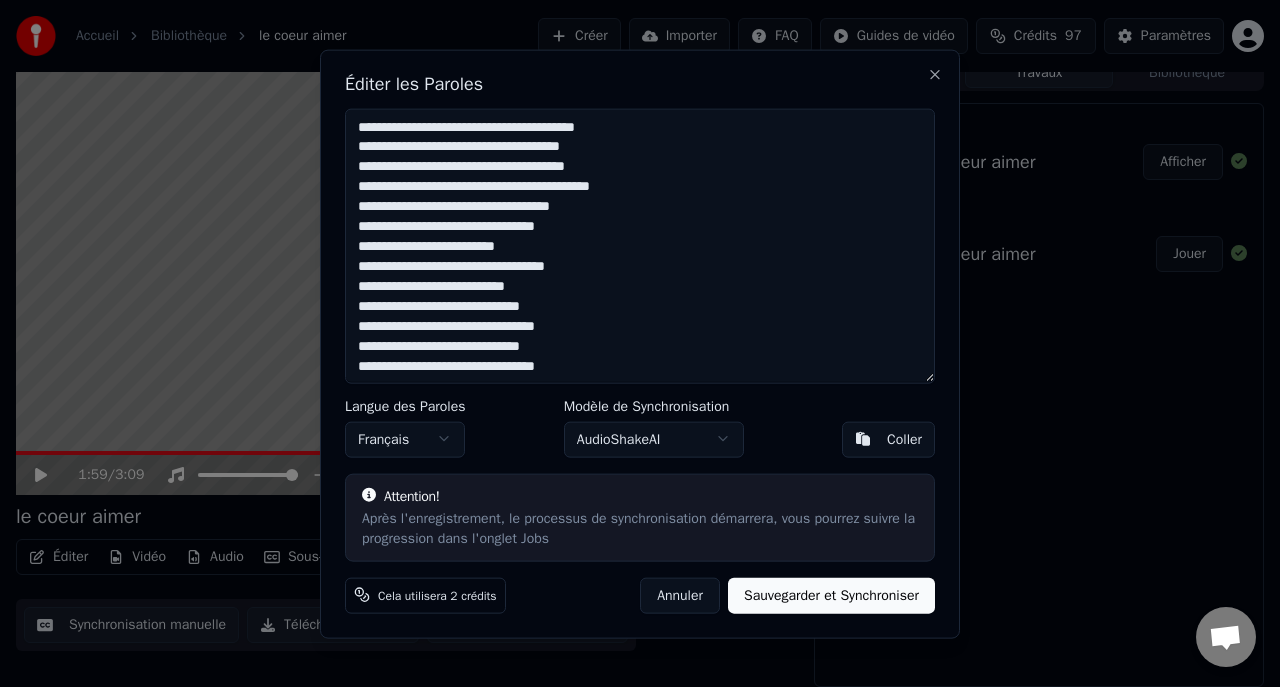 click on "Accueil Bibliothèque le coeur aimer Créer Importer FAQ Guides de vidéo Crédits 97 Paramètres 1:59  /  3:09 le coeur aimer BPM 152 Tonalité Em Éditer Vidéo Audio Sous-titres Télécharger Bibliothèque cloud Synchronisation manuelle Télécharger la vidéo Ouvrir l'Ecran Duplicata File d'attente ( 2 ) Travaux Bibliothèque Exporter [.mp4] le coeur aimer Afficher Créer un Karaoké le coeur aimer Jouer Éditer les Paroles Langue des Paroles Français Modèle de Synchronisation AudioShakeAI Coller Attention! Après l'enregistrement, le processus de synchronisation démarrera, vous pourrez suivre la progression dans l'onglet Jobs Cela utilisera 2 crédits Annuler Sauvegarder et Synchroniser Close" at bounding box center (640, 326) 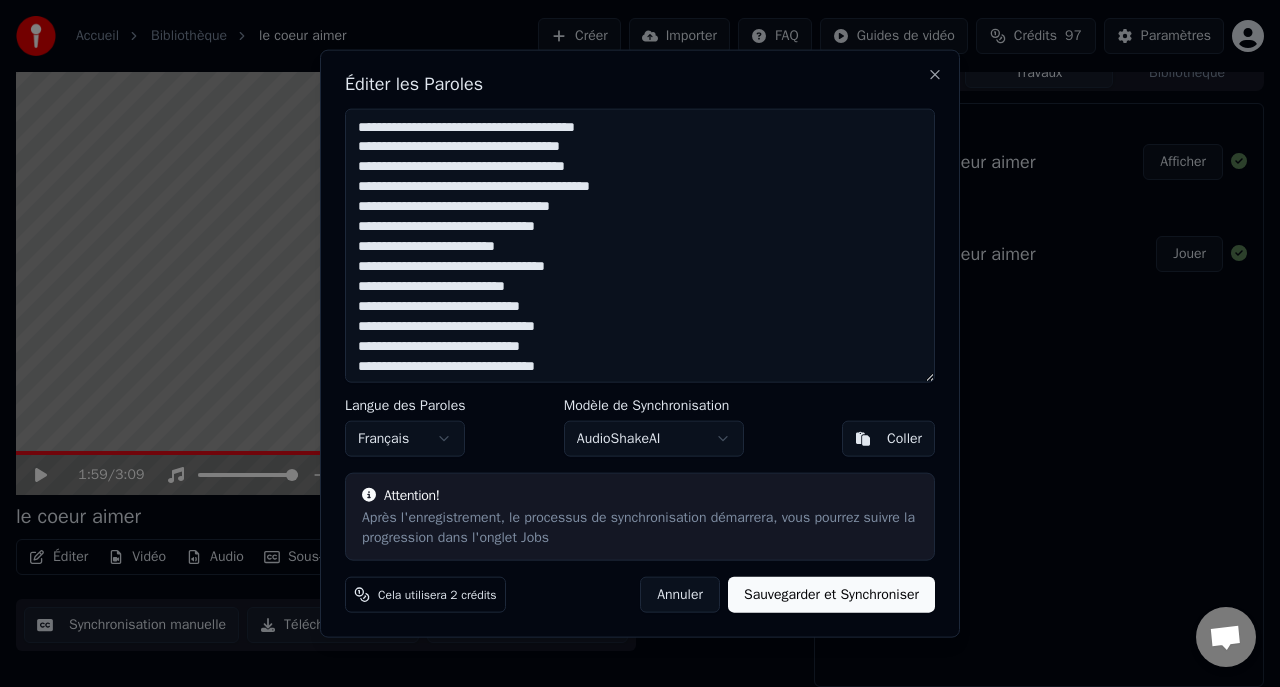 click on "Coller" at bounding box center (904, 439) 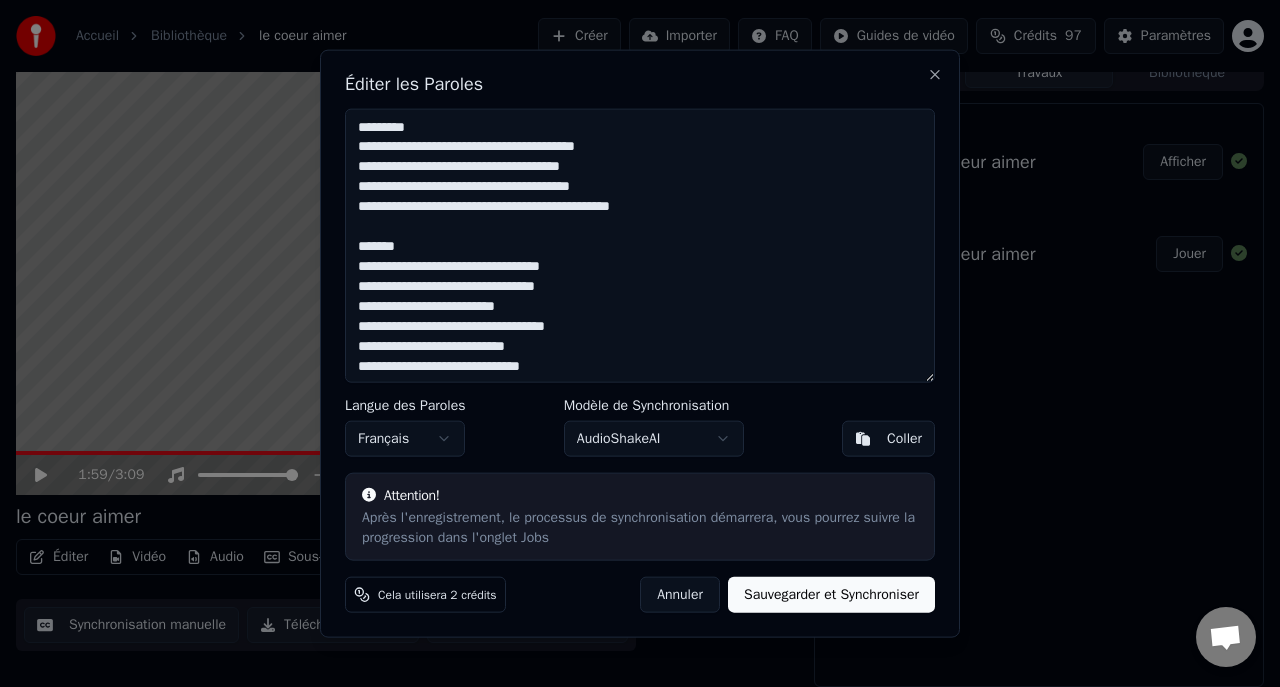 click at bounding box center [640, 245] 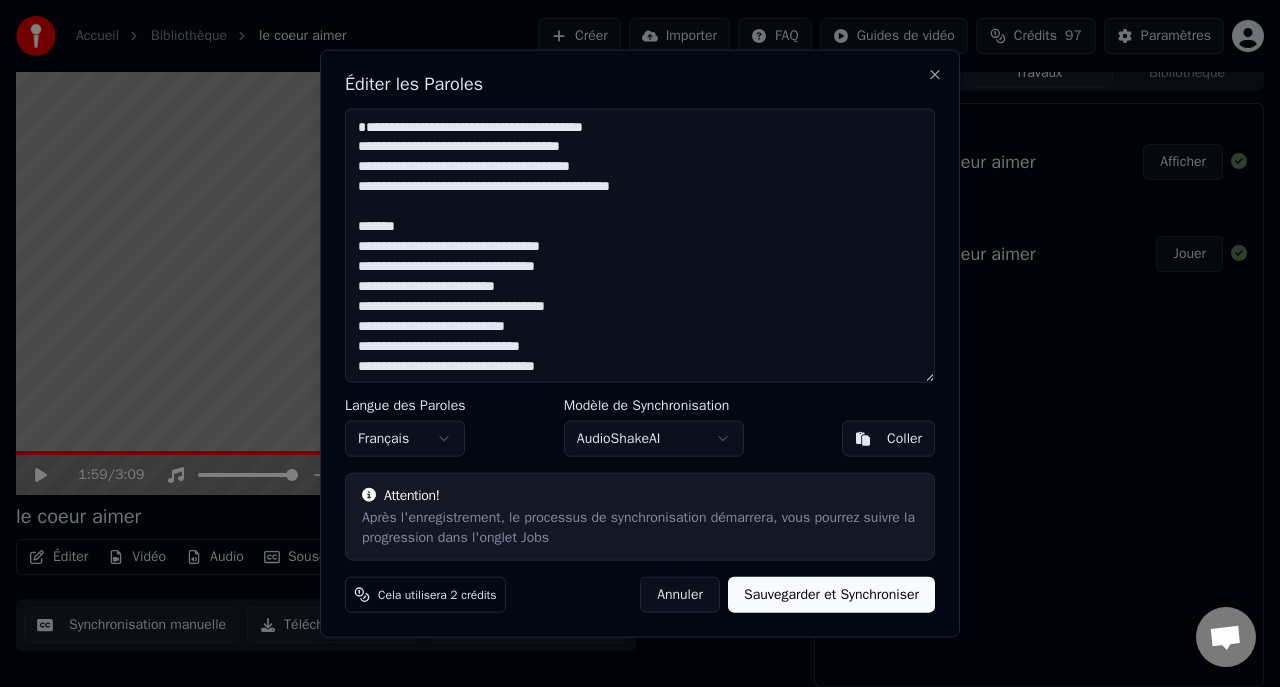 click at bounding box center (640, 245) 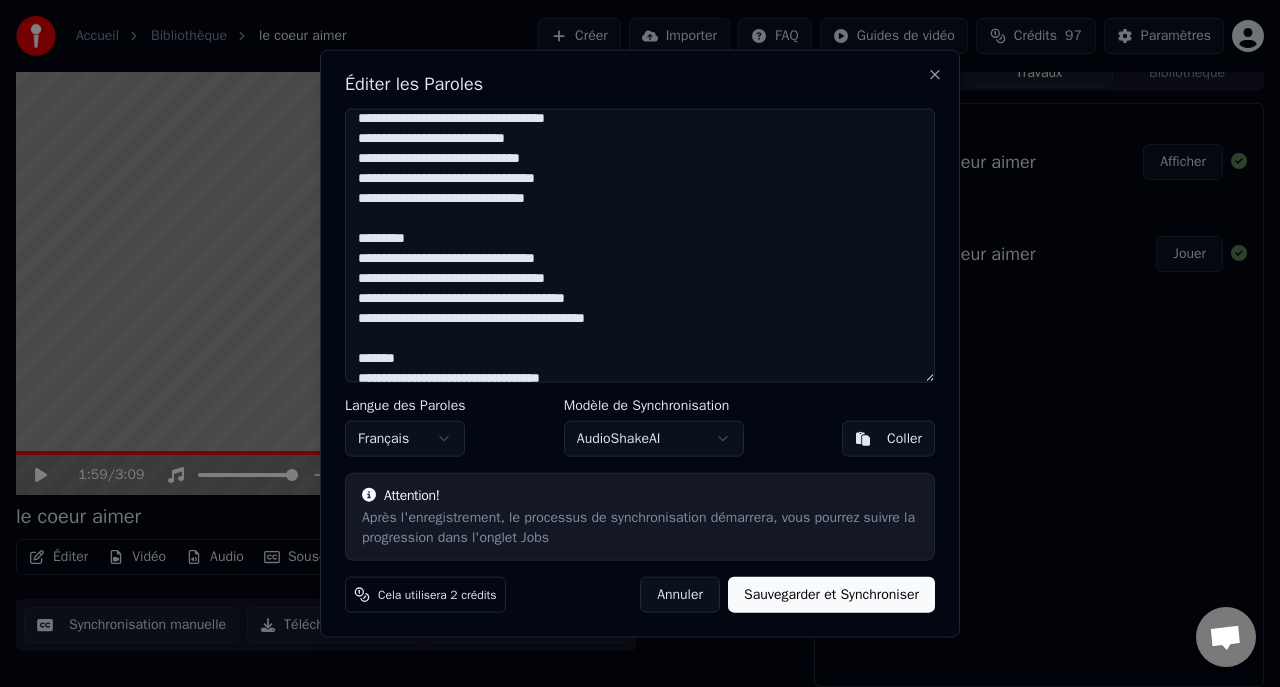 scroll, scrollTop: 178, scrollLeft: 0, axis: vertical 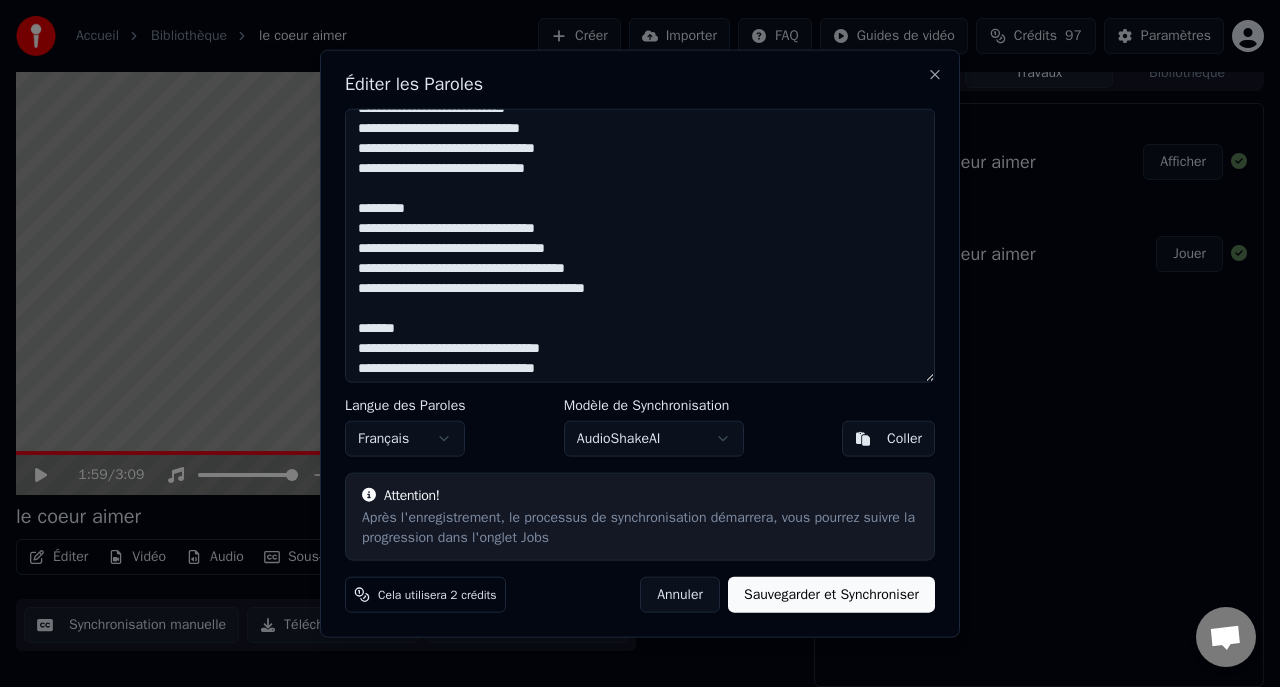 click at bounding box center (640, 245) 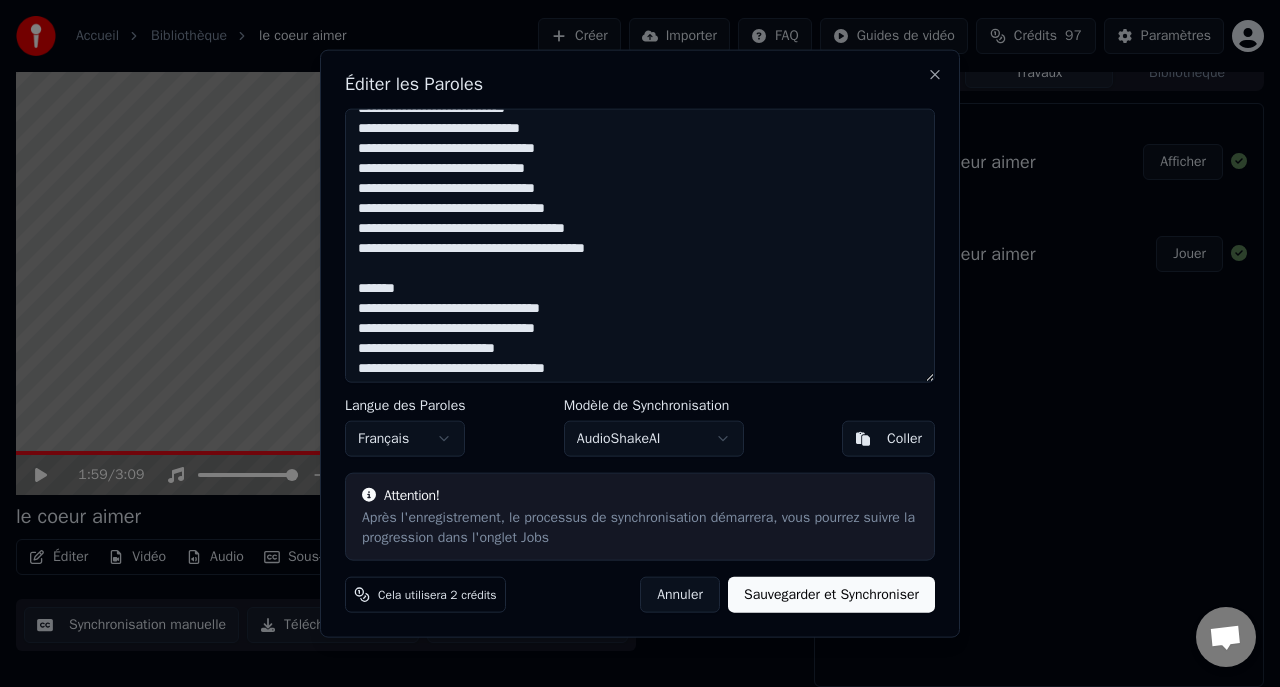 click at bounding box center (640, 245) 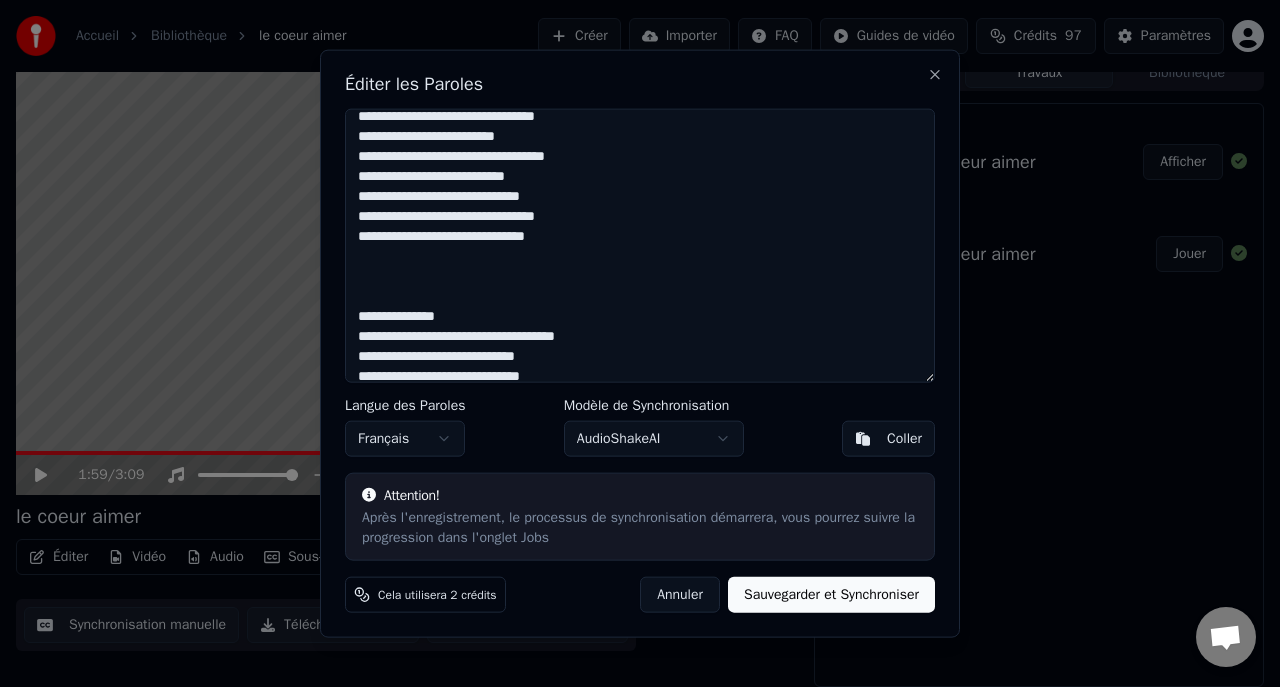 scroll, scrollTop: 355, scrollLeft: 0, axis: vertical 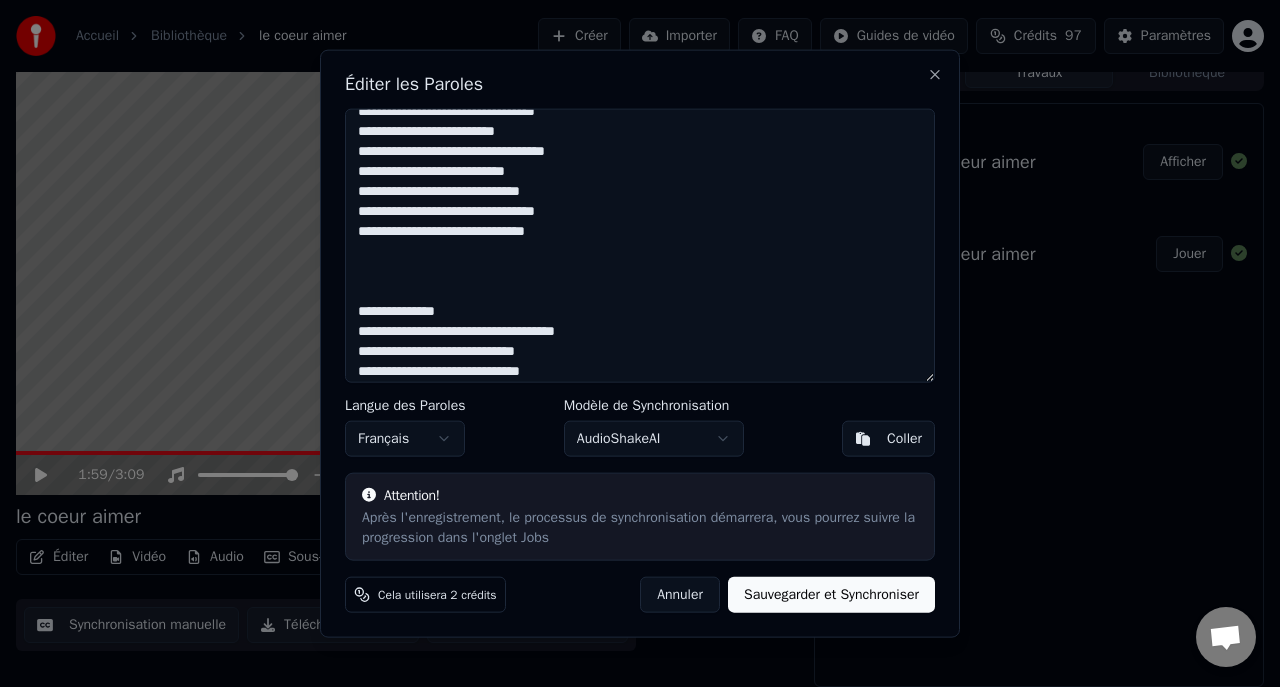 click at bounding box center (640, 245) 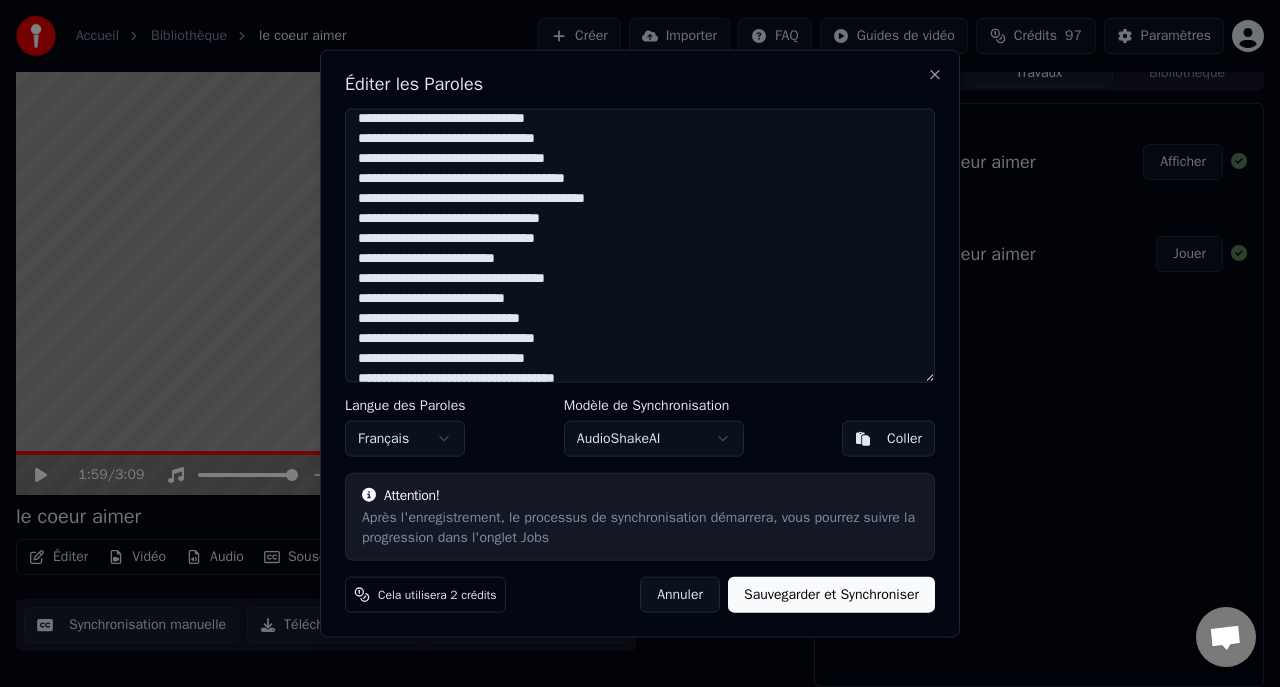 scroll, scrollTop: 323, scrollLeft: 0, axis: vertical 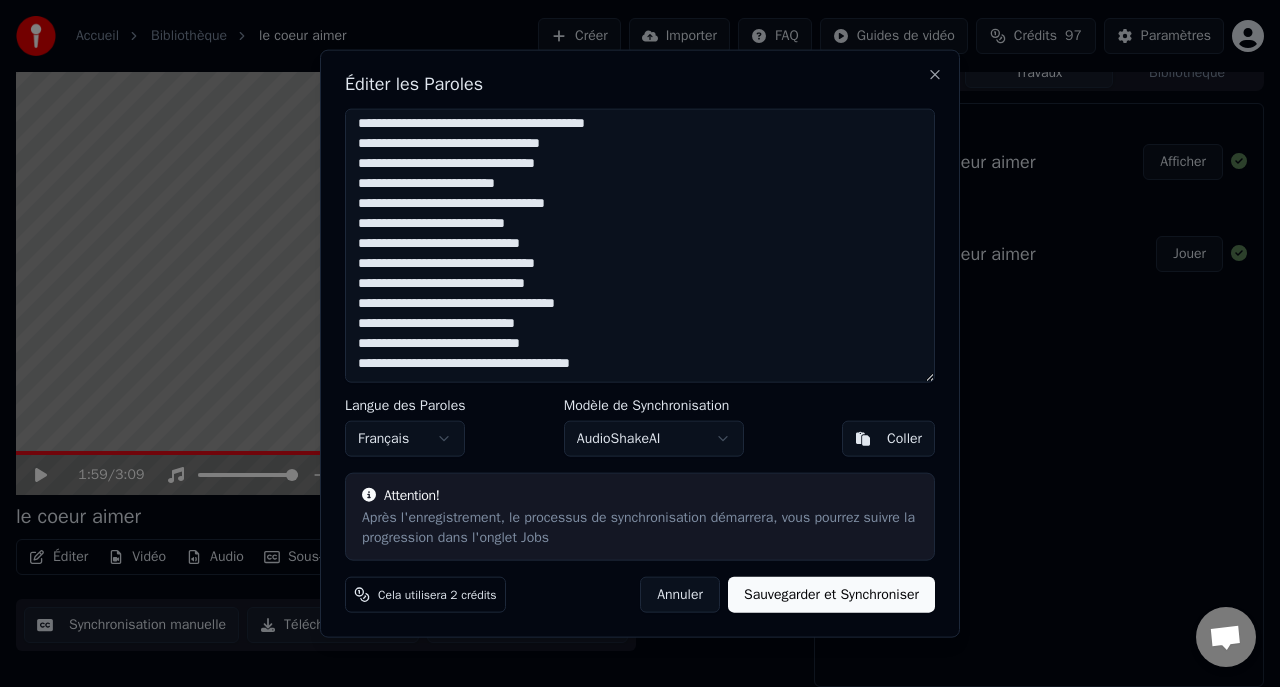 click on "Sauvegarder et Synchroniser" at bounding box center (831, 595) 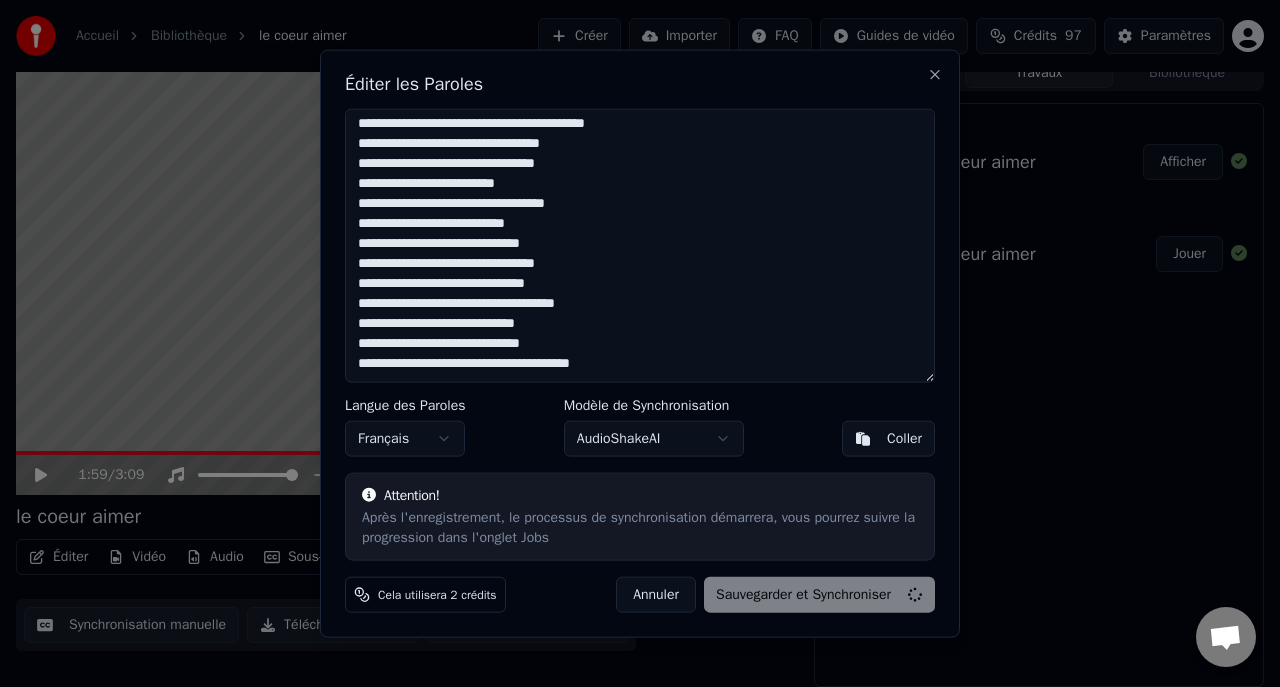 scroll, scrollTop: 323, scrollLeft: 0, axis: vertical 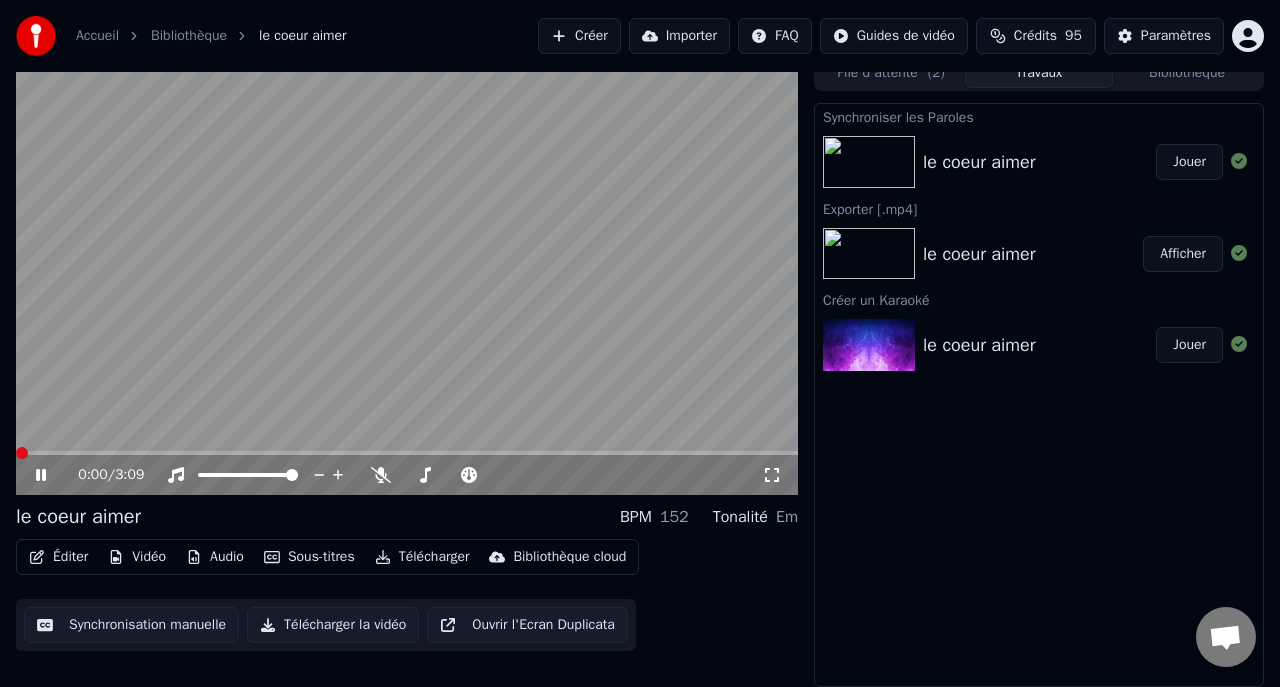 click at bounding box center (16, 453) 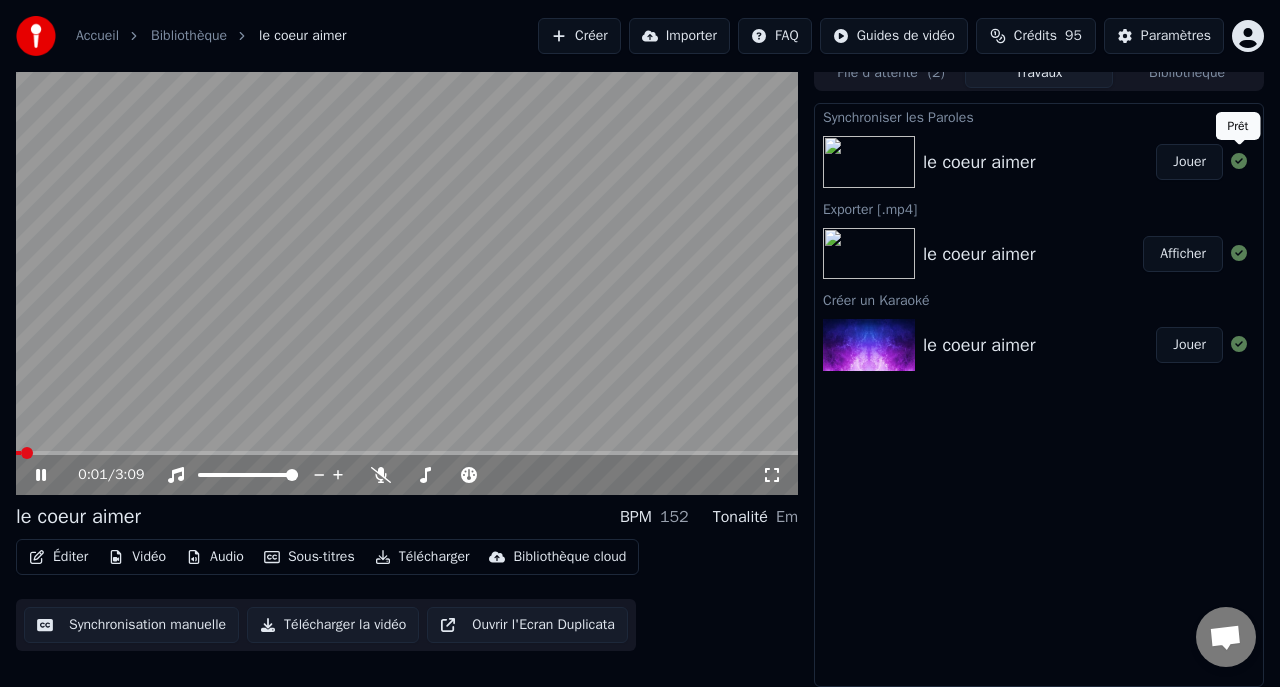 click on "Jouer" at bounding box center (1189, 162) 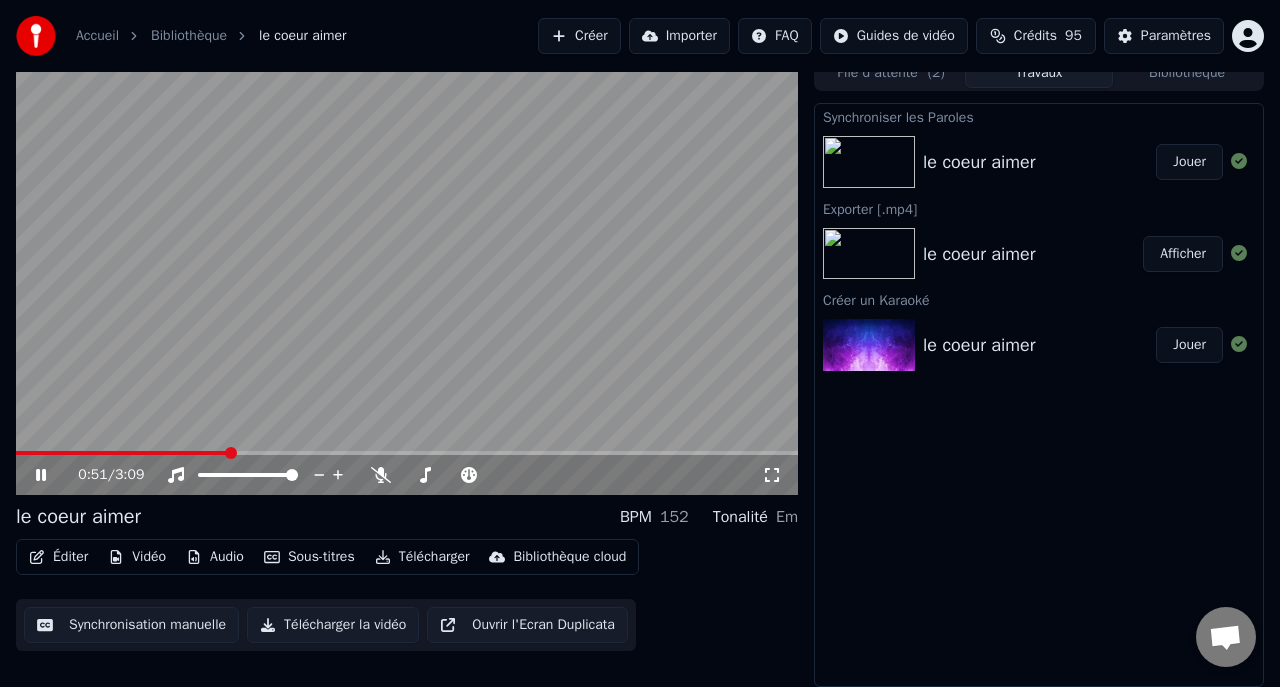 click 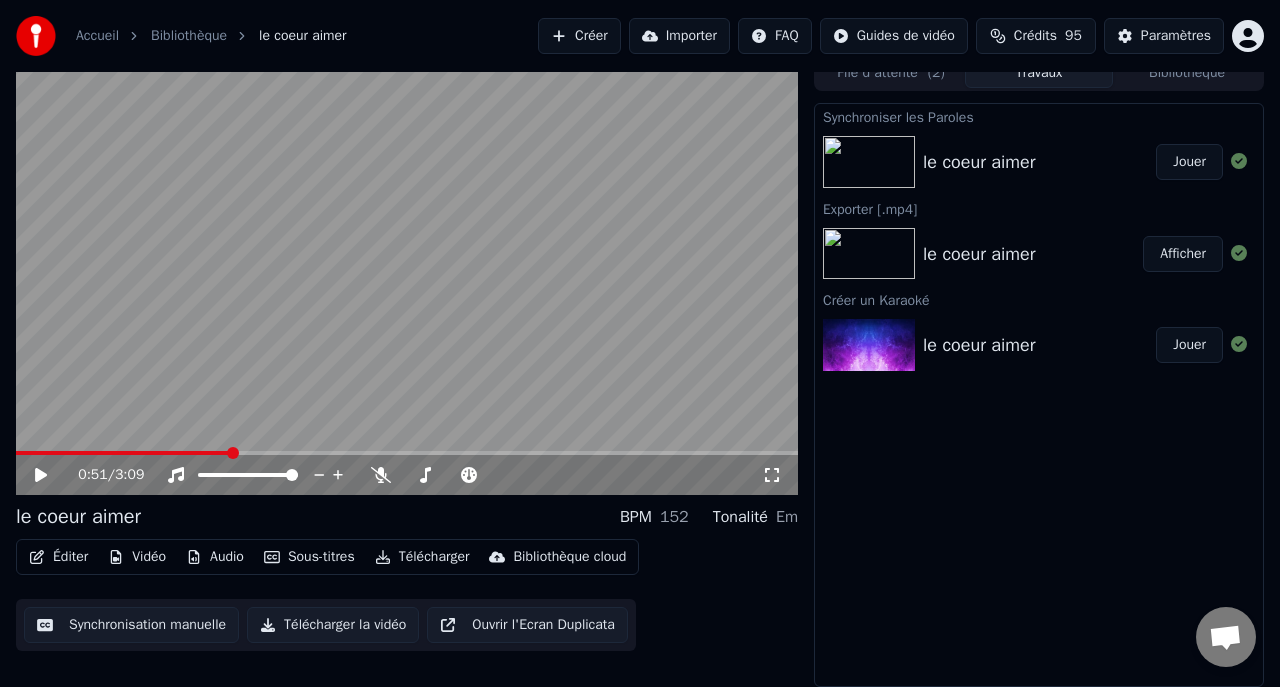 click on "Télécharger" at bounding box center [422, 557] 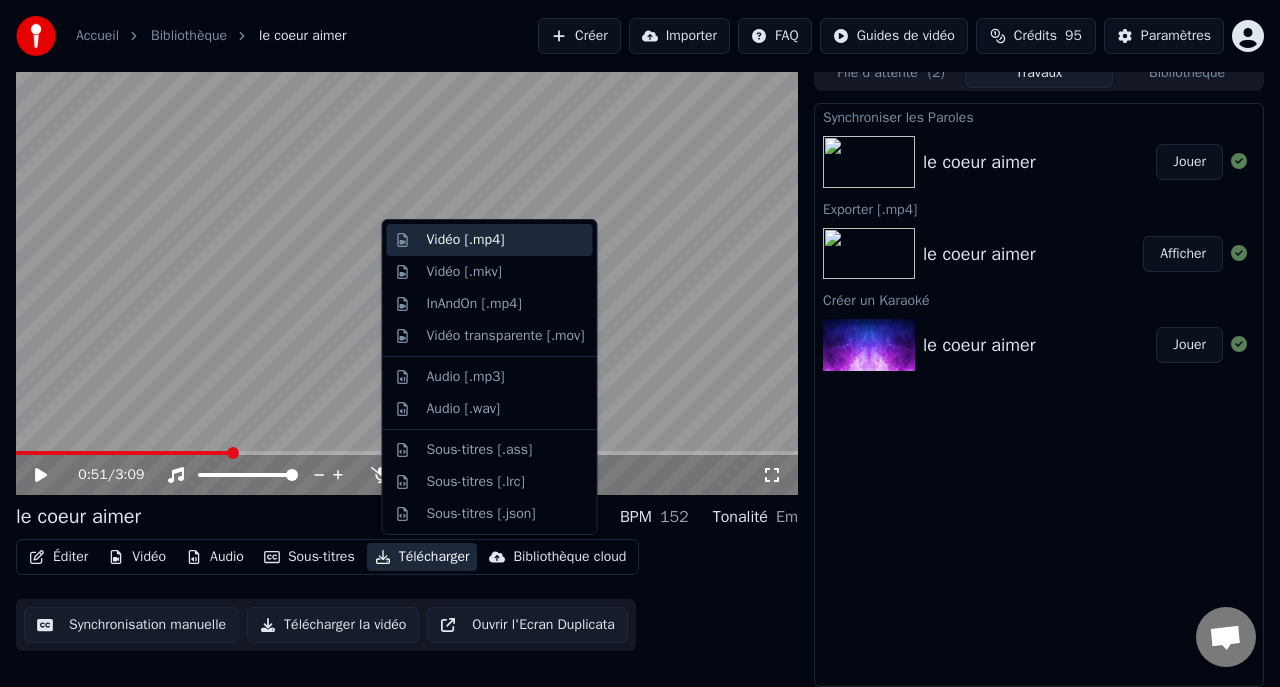 click on "Vidéo [.mp4]" at bounding box center [466, 240] 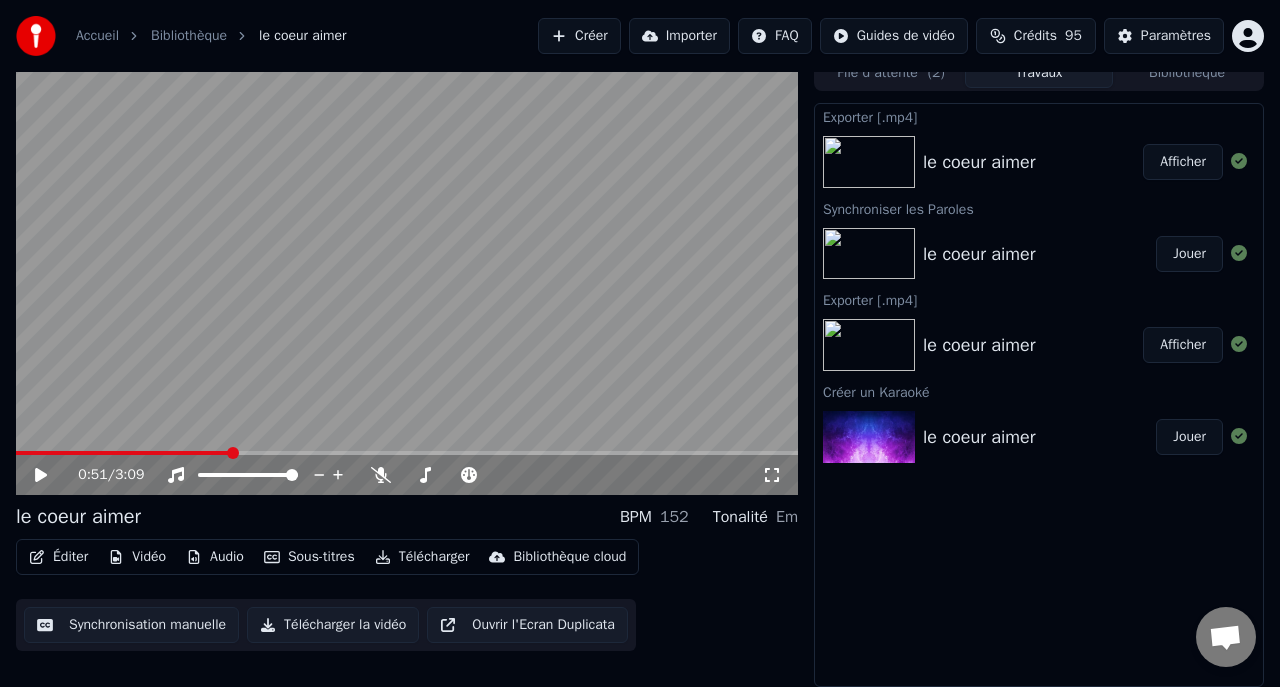 click on "Afficher" at bounding box center [1183, 162] 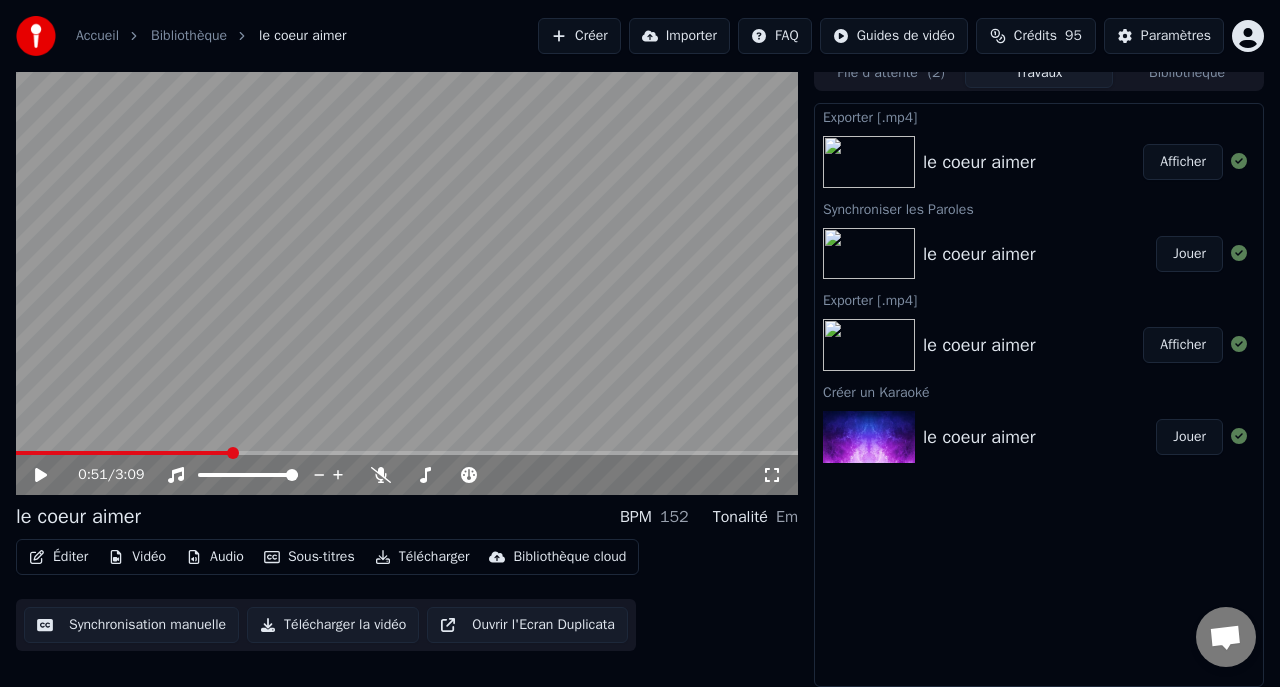 click on "Créer" at bounding box center [579, 36] 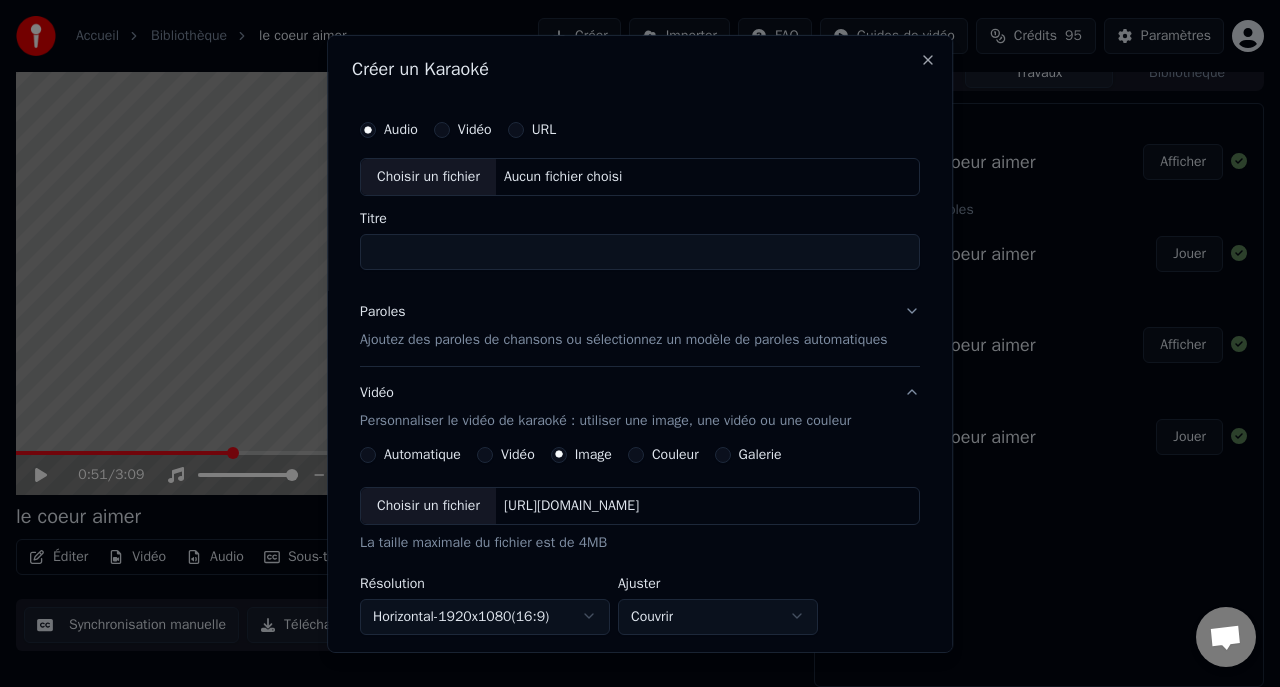 click on "Choisir un fichier" at bounding box center [428, 176] 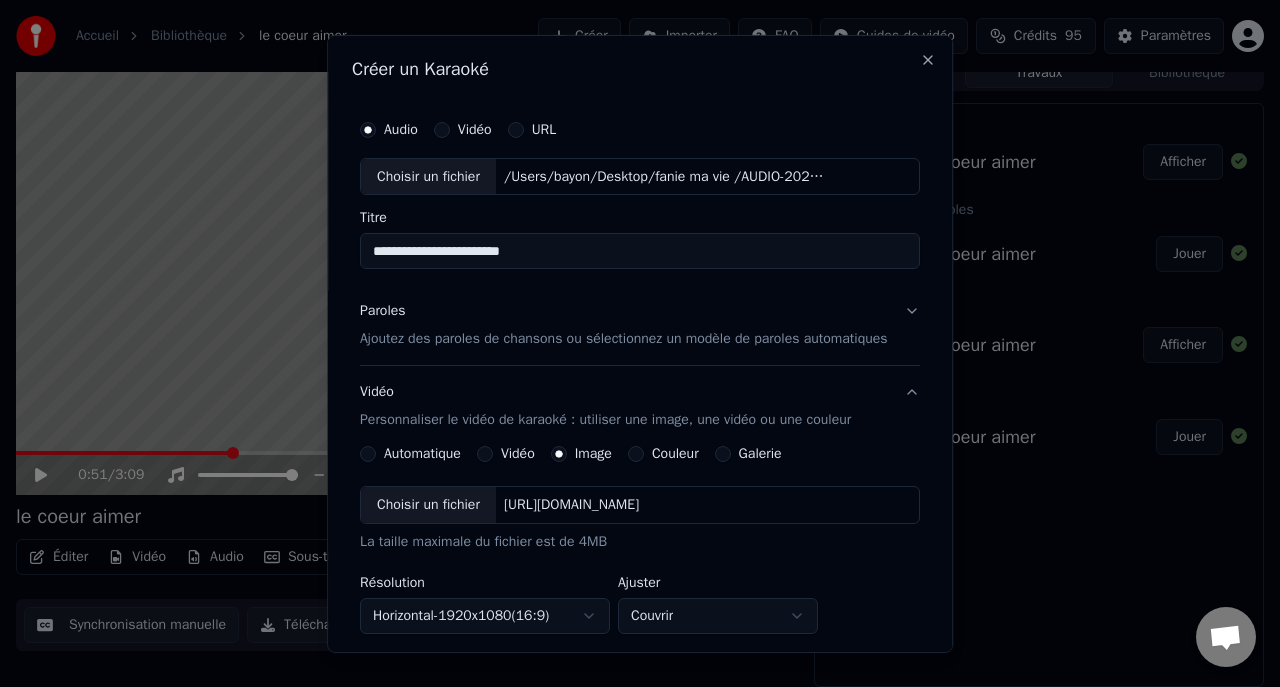 click on "**********" at bounding box center [640, 251] 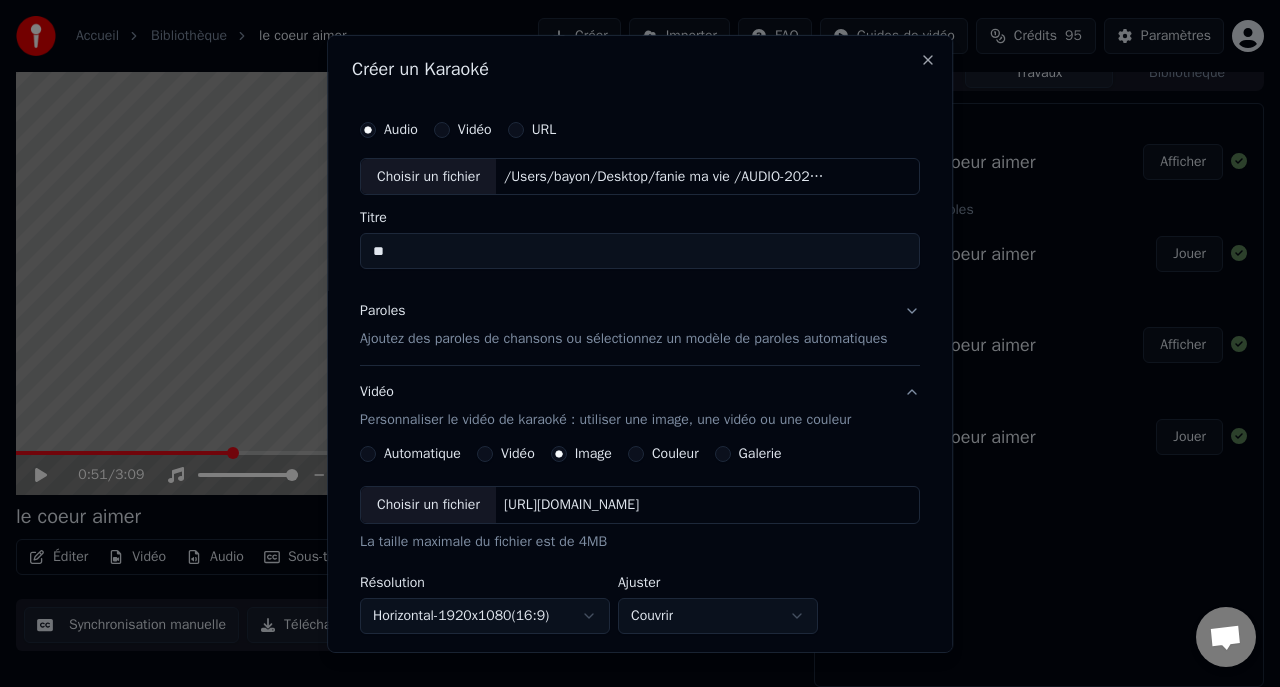 type on "*" 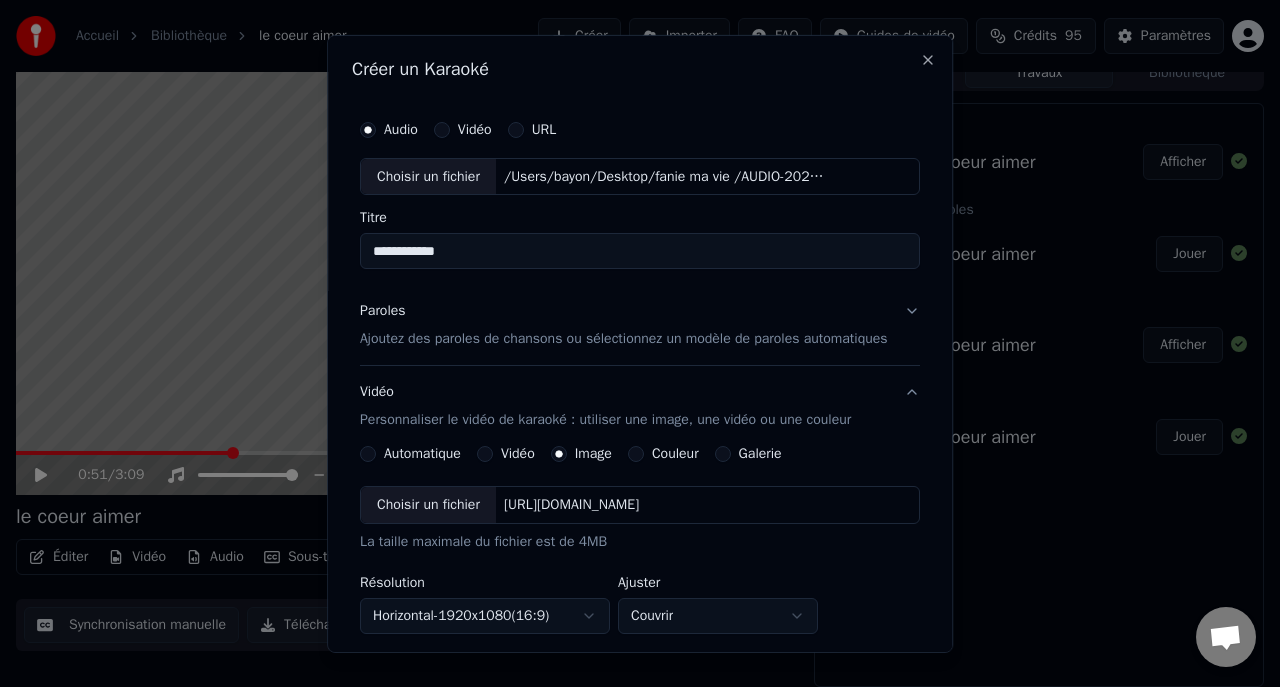 type on "**********" 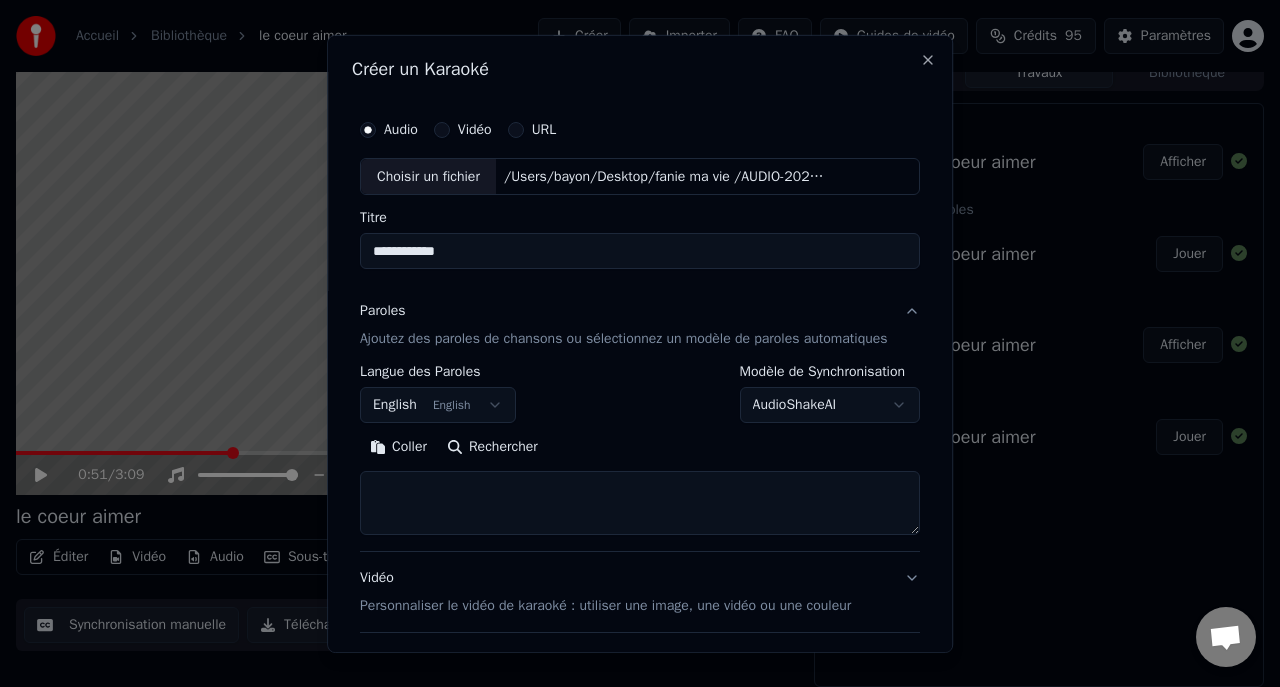 click on "**********" at bounding box center (640, 326) 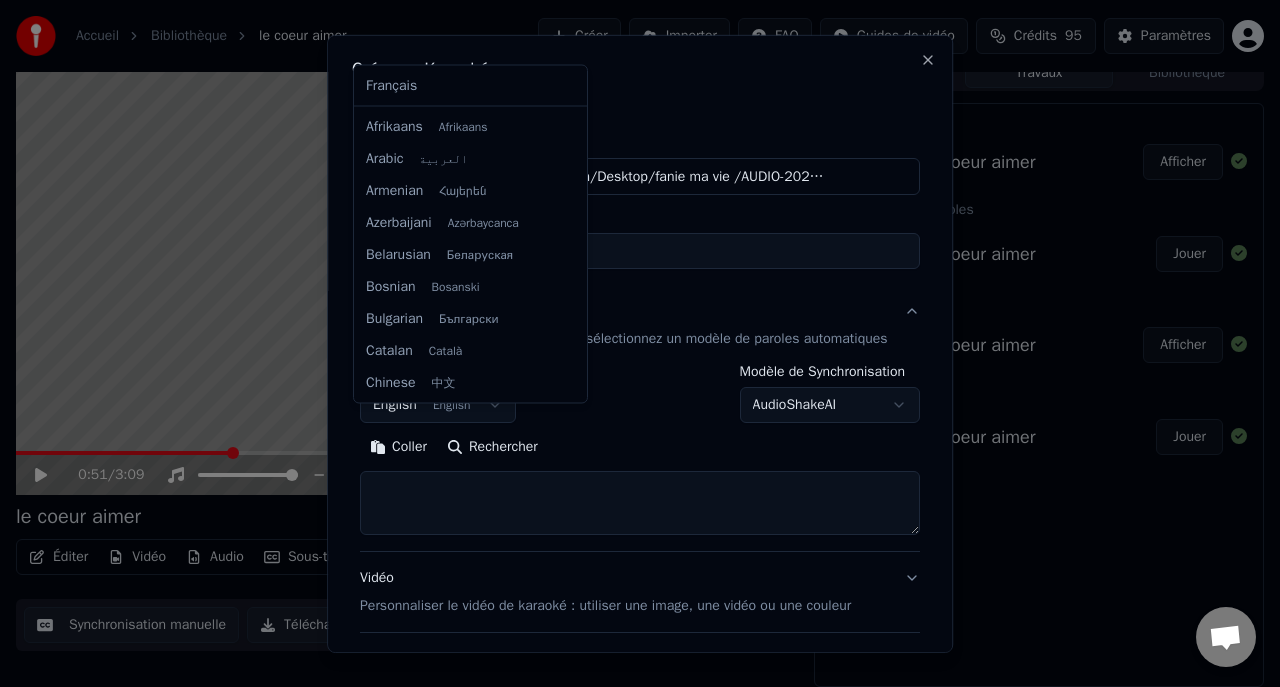 scroll, scrollTop: 160, scrollLeft: 0, axis: vertical 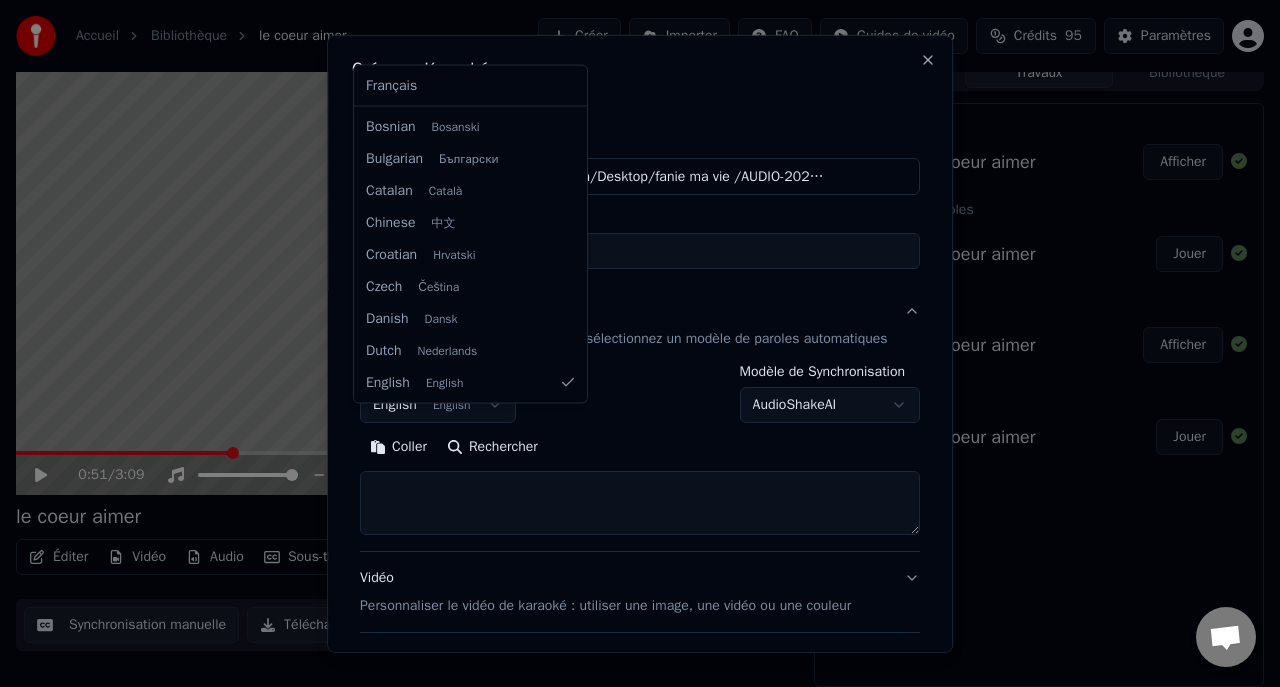 select on "**" 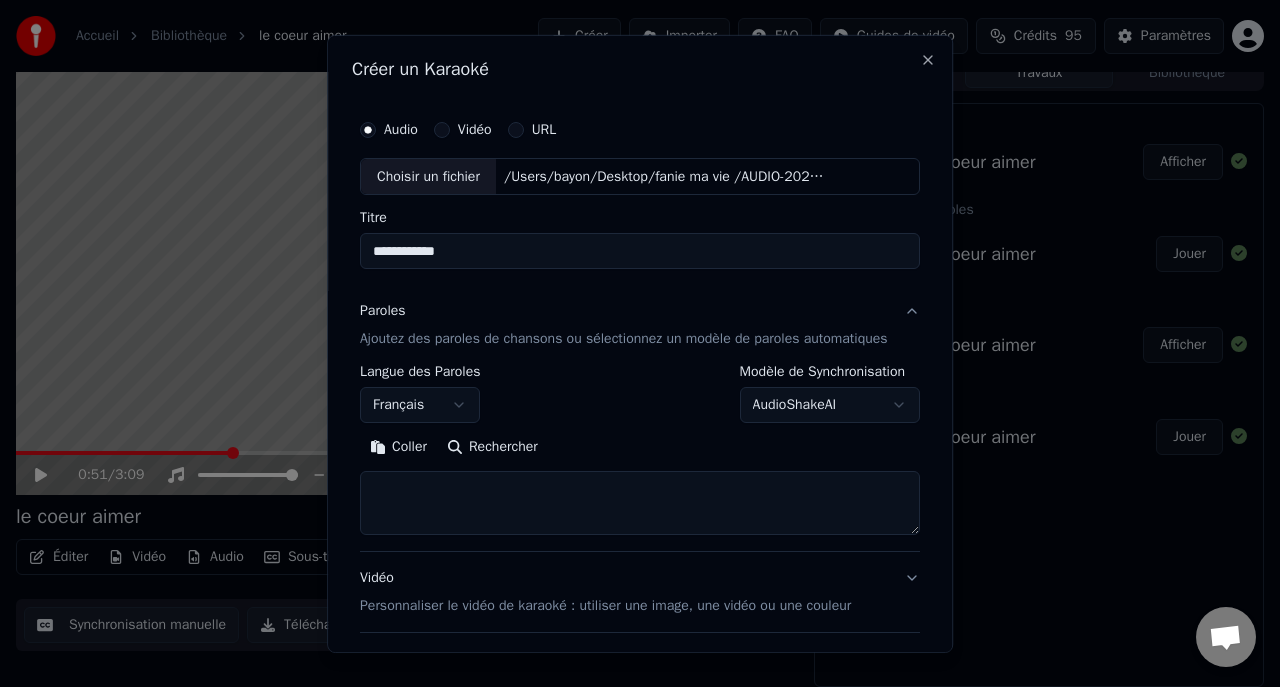 click on "**********" at bounding box center [640, 326] 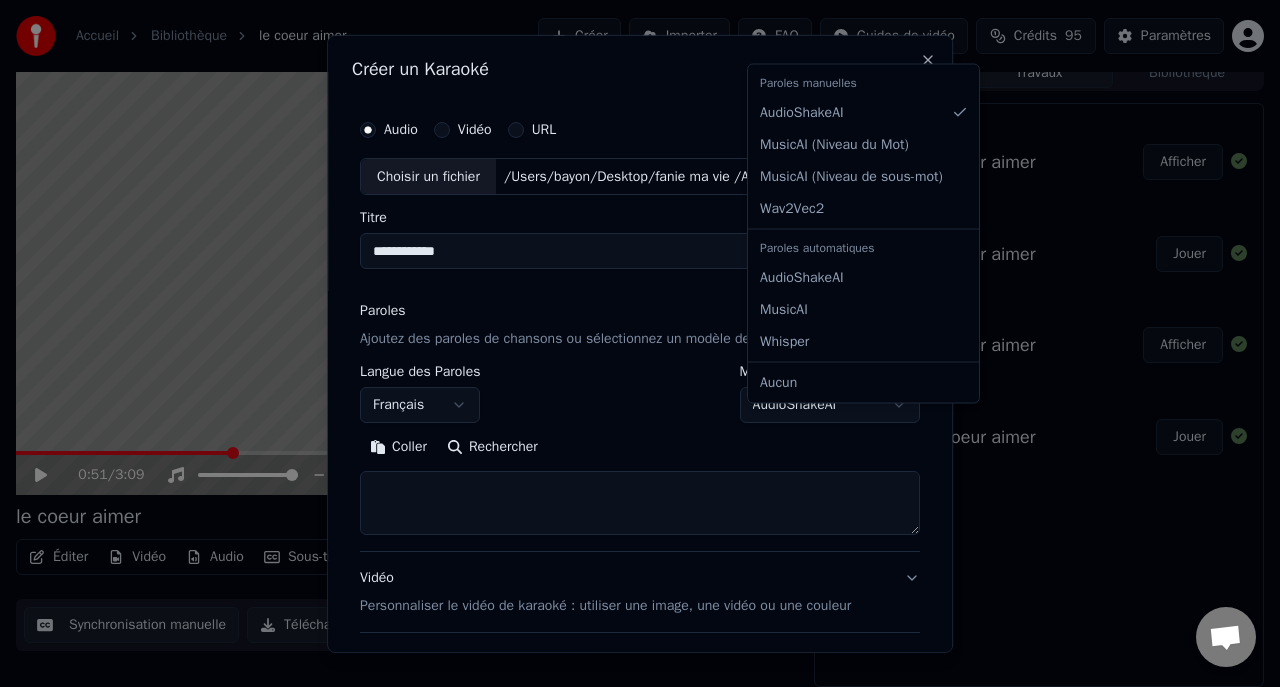 click on "**********" at bounding box center (640, 326) 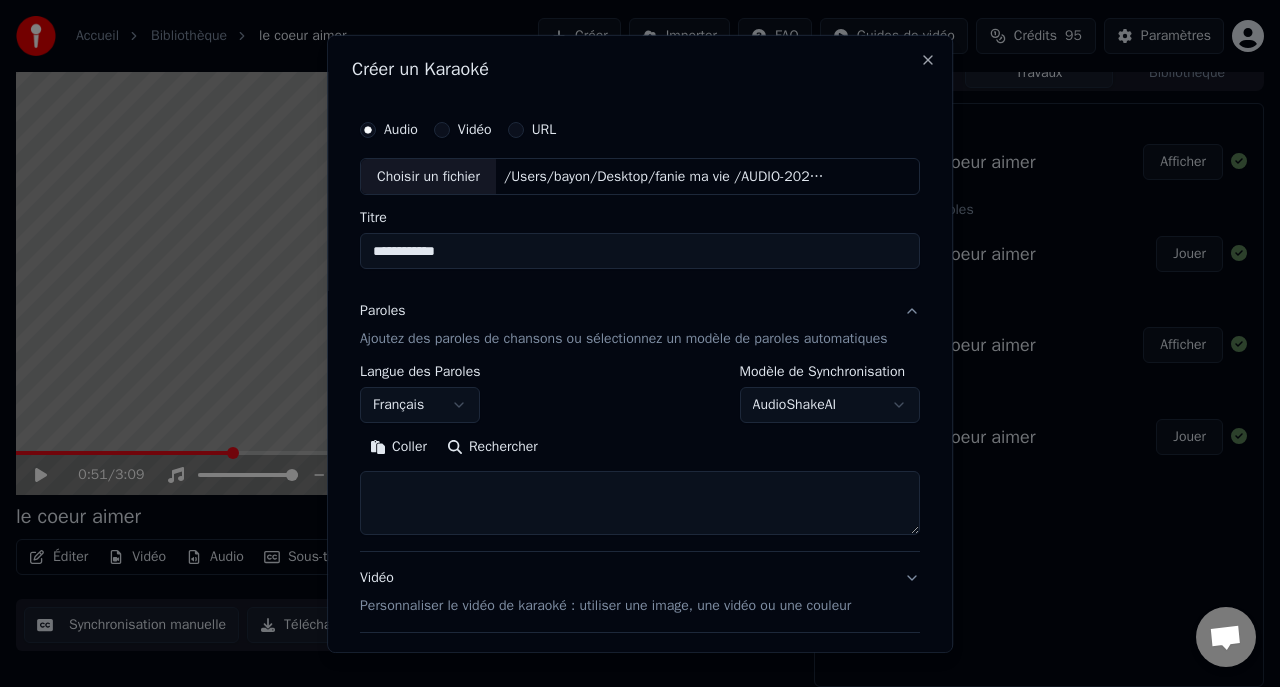 click on "Coller" at bounding box center (398, 447) 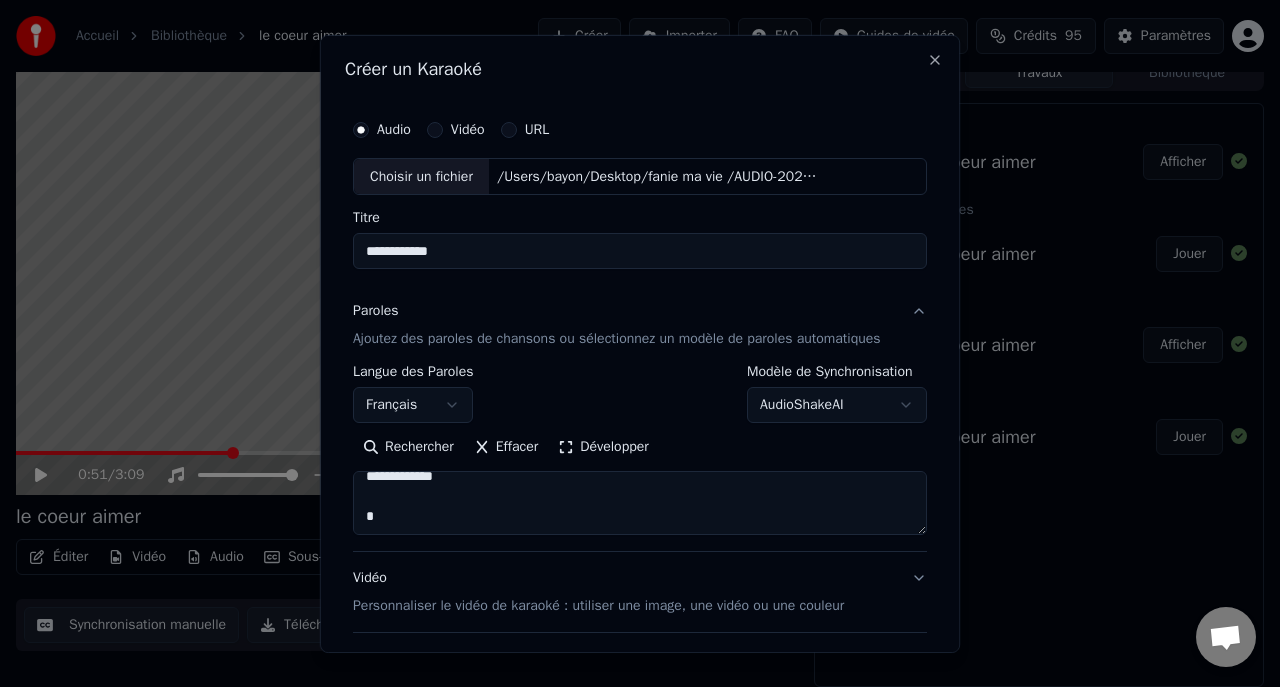 scroll, scrollTop: 0, scrollLeft: 0, axis: both 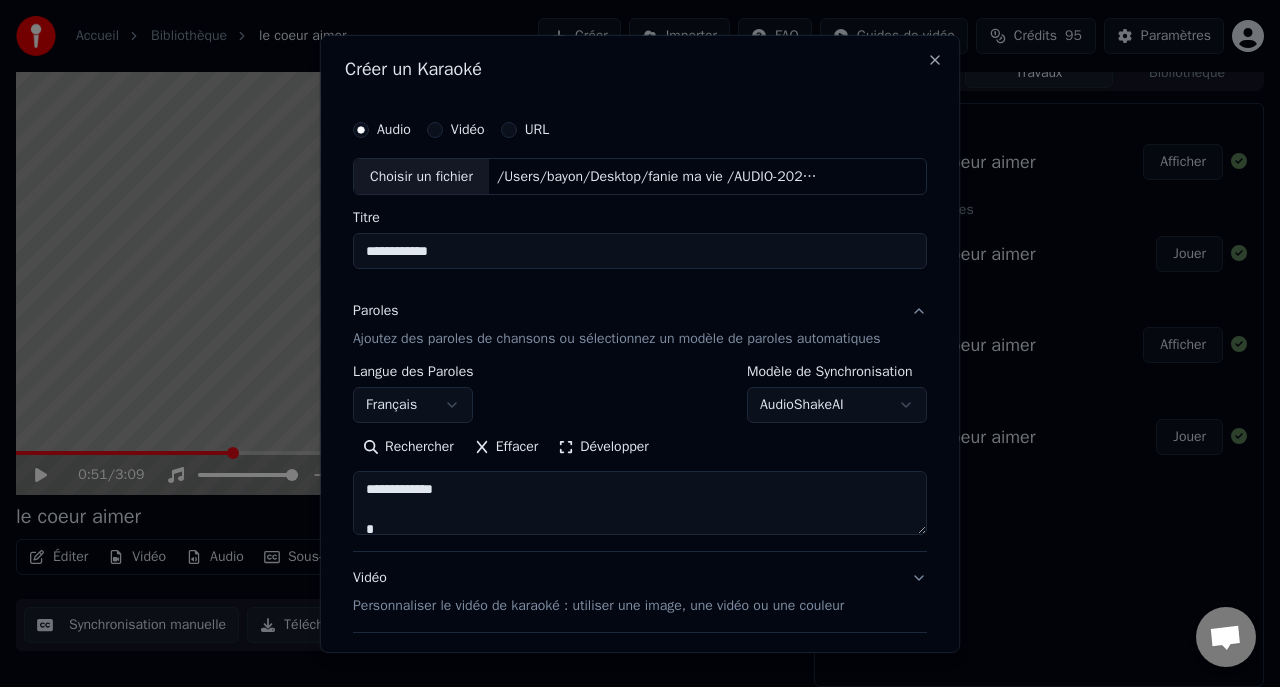 click at bounding box center [640, 503] 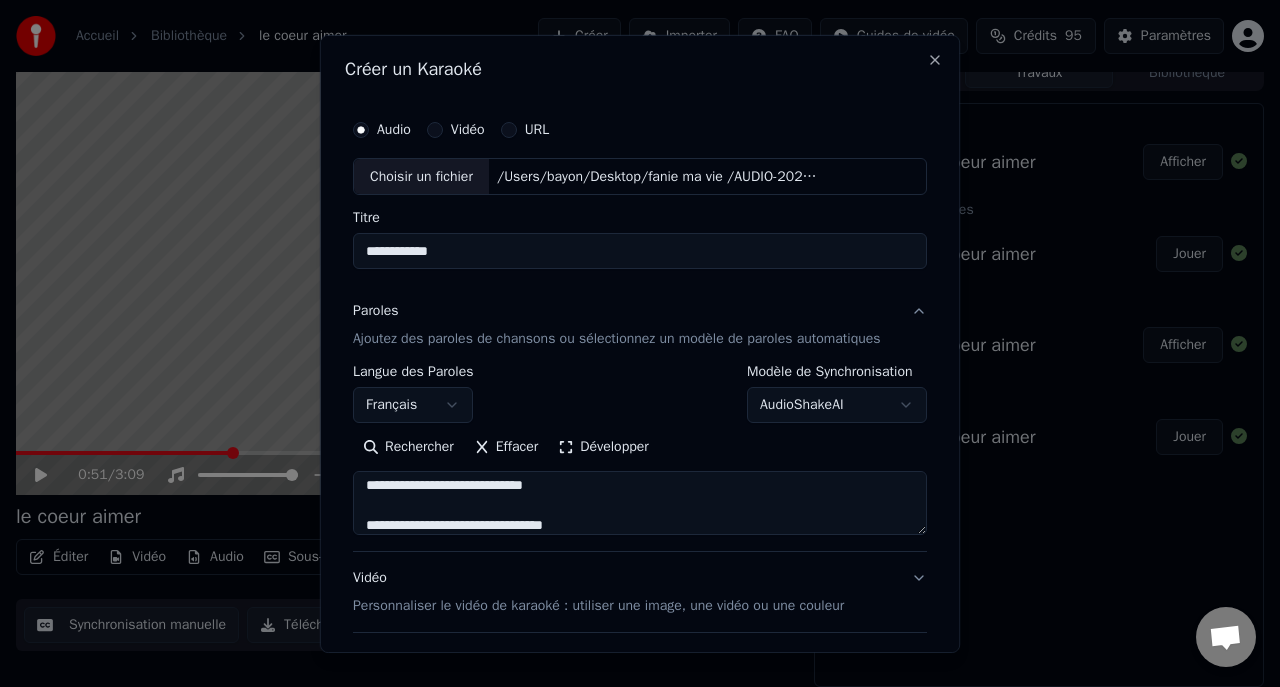 scroll, scrollTop: 446, scrollLeft: 0, axis: vertical 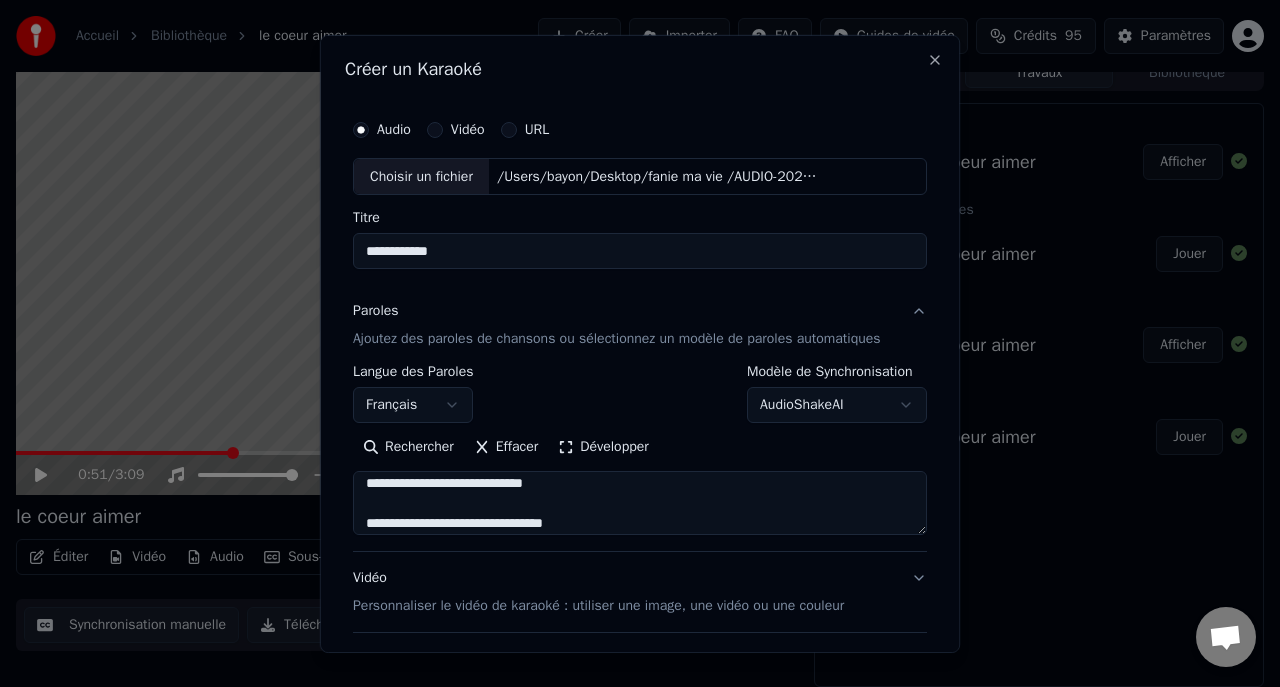 click at bounding box center (640, 503) 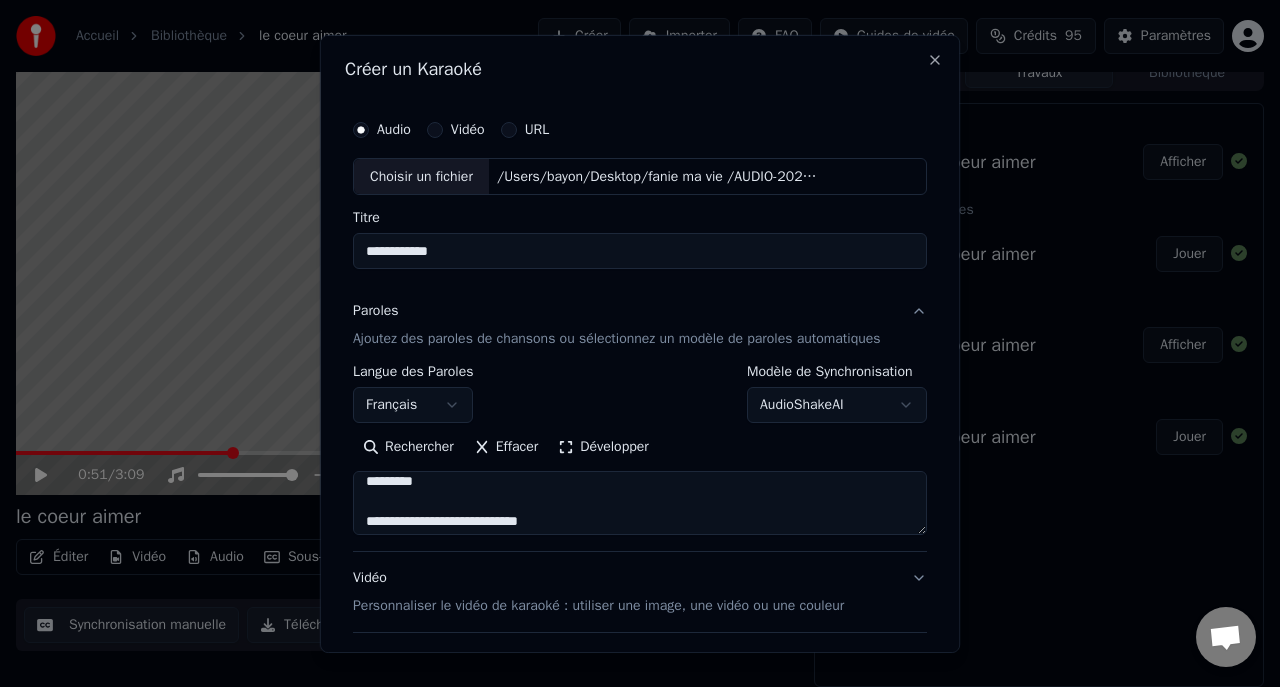 scroll, scrollTop: 966, scrollLeft: 0, axis: vertical 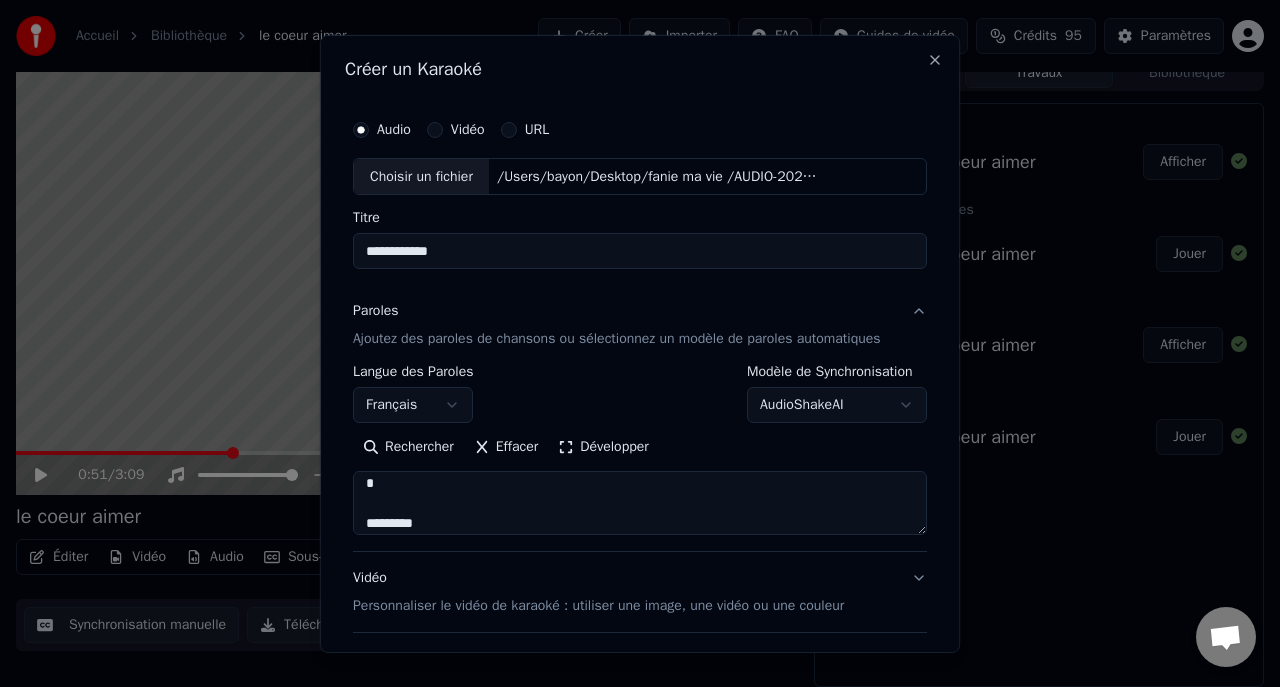 type on "**********" 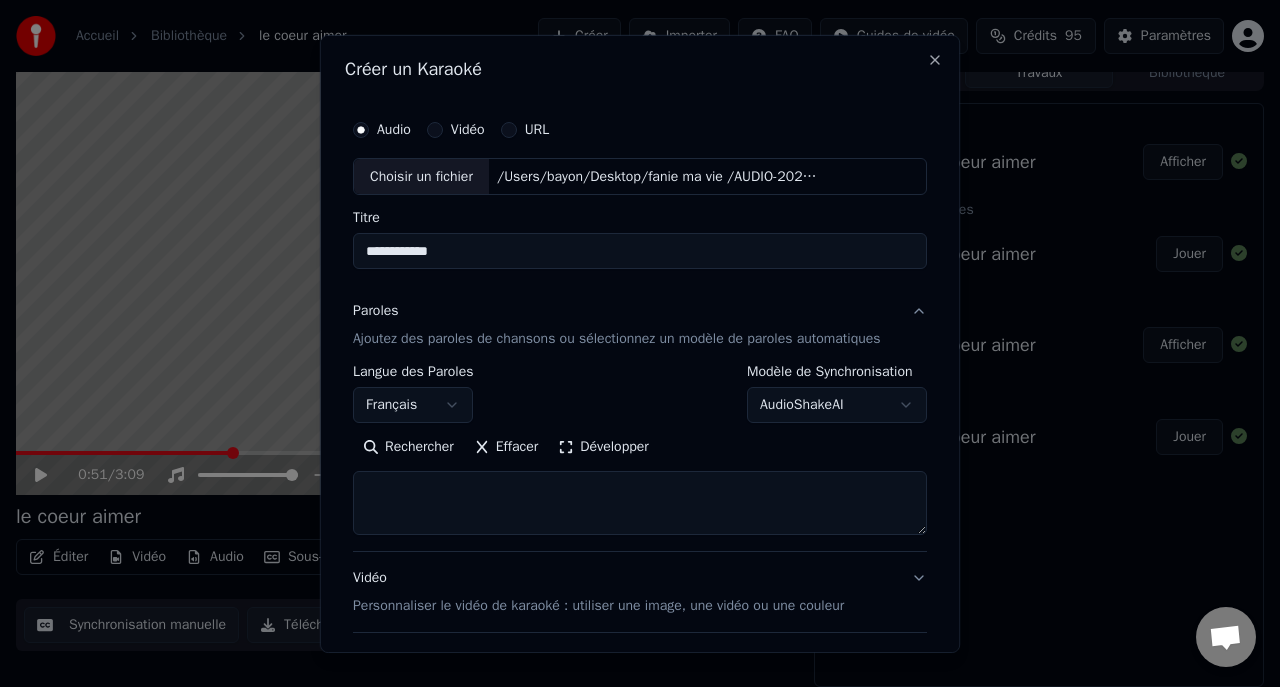 scroll, scrollTop: 0, scrollLeft: 0, axis: both 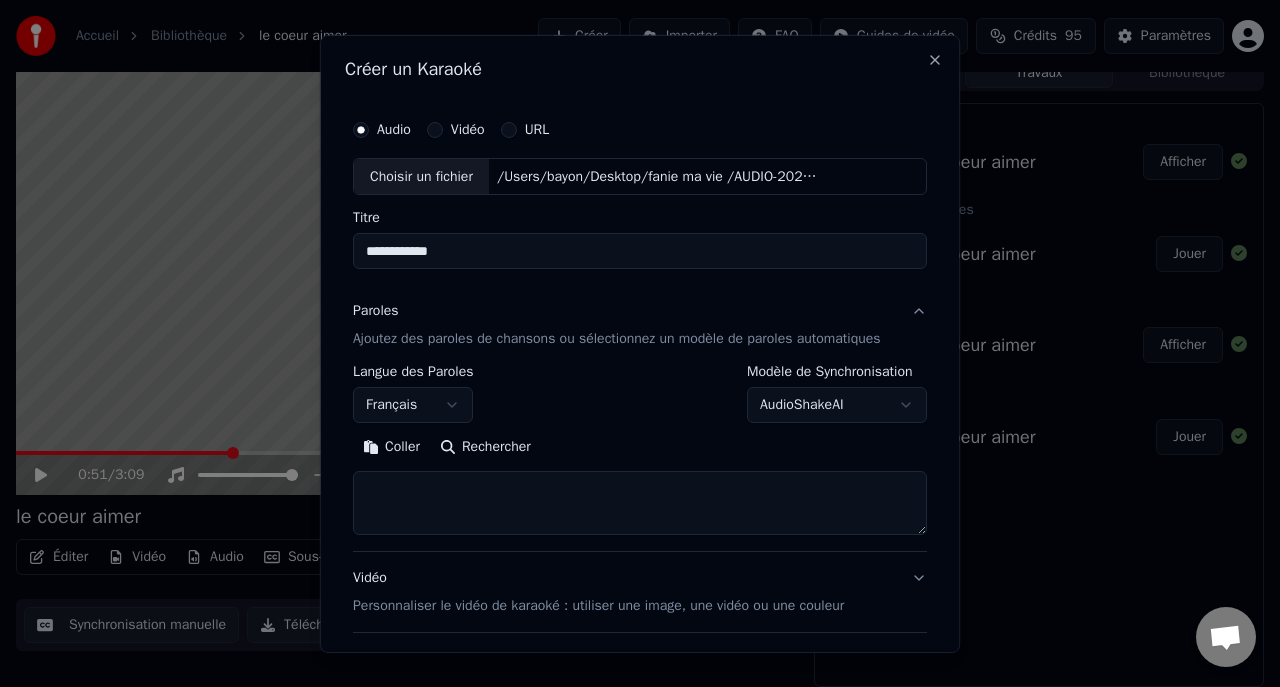click on "Coller" at bounding box center [391, 447] 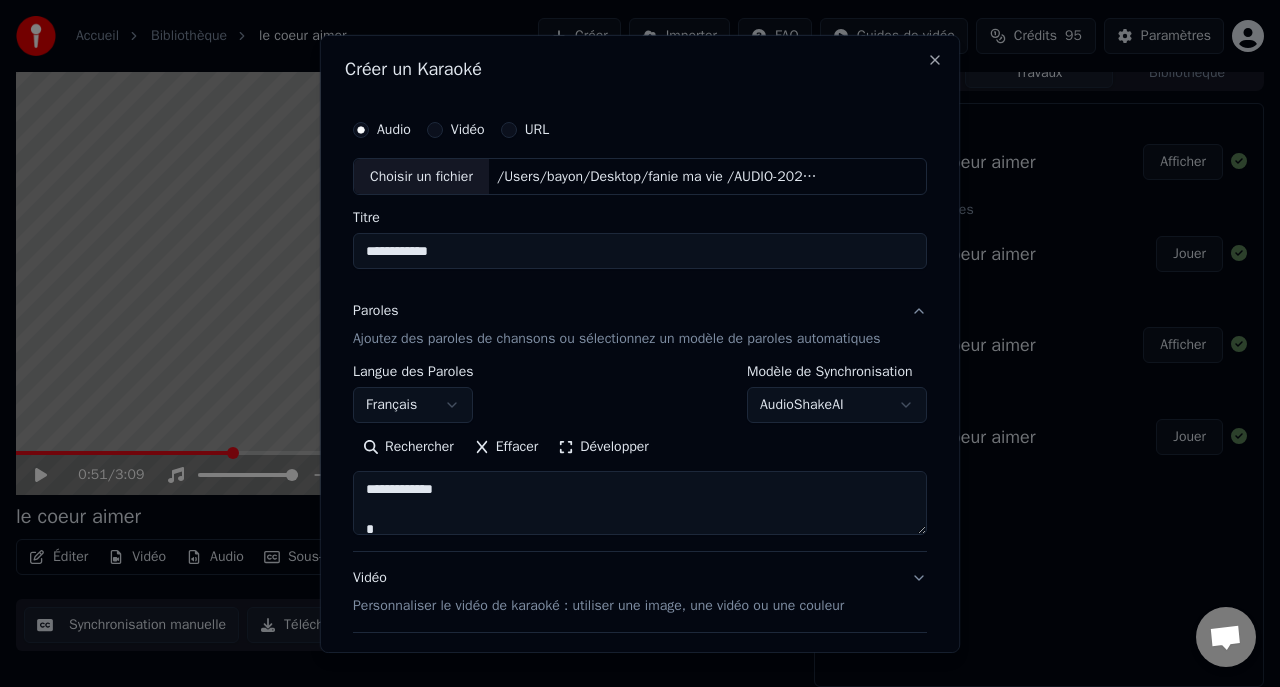 click on "**********" at bounding box center [640, 458] 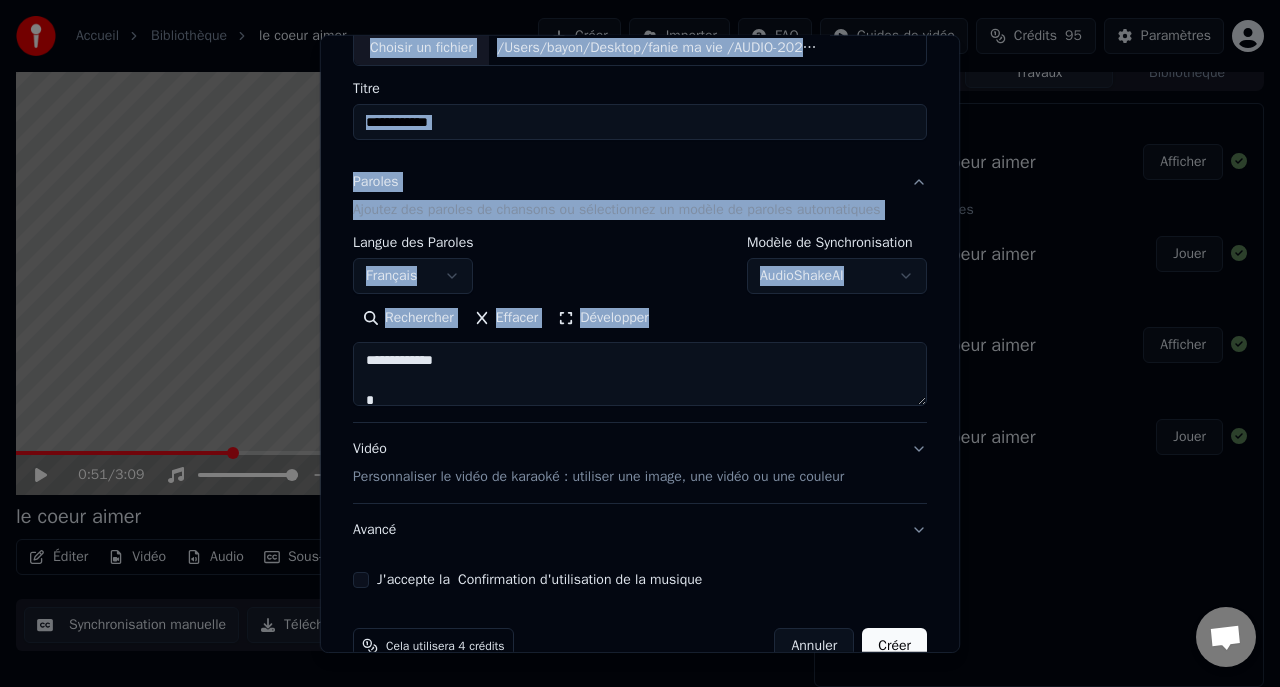 scroll, scrollTop: 193, scrollLeft: 0, axis: vertical 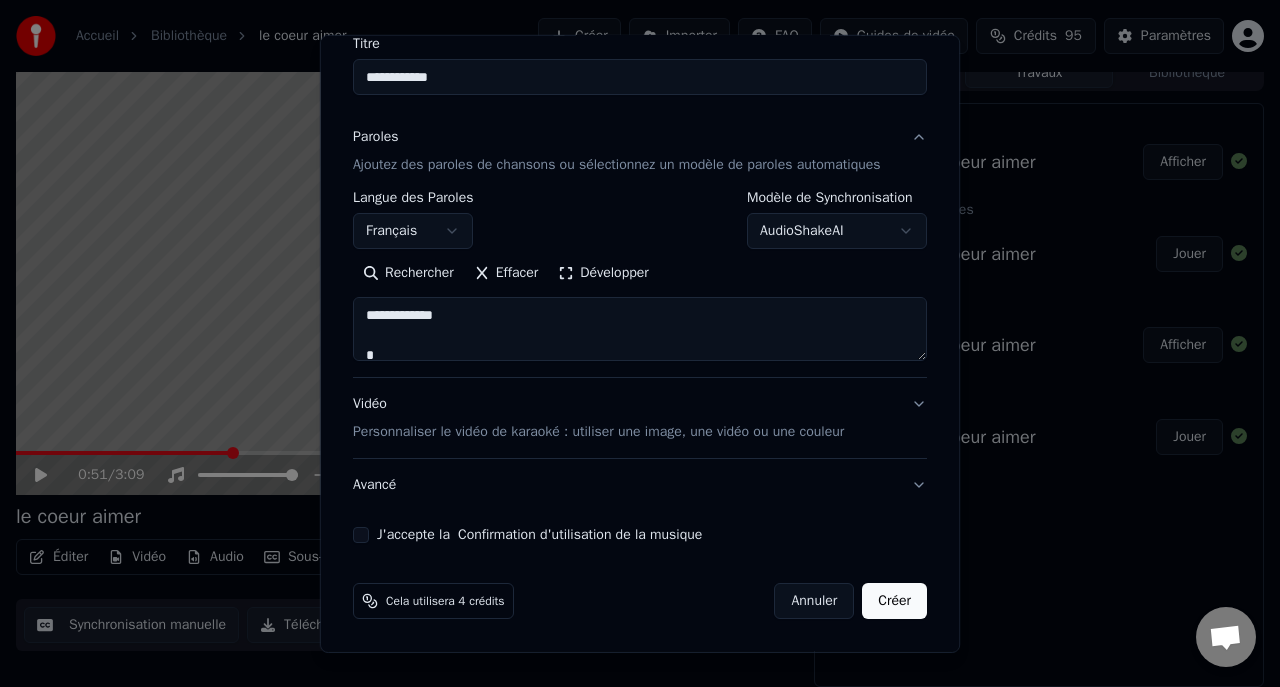 drag, startPoint x: 922, startPoint y: 556, endPoint x: 814, endPoint y: 337, distance: 244.18231 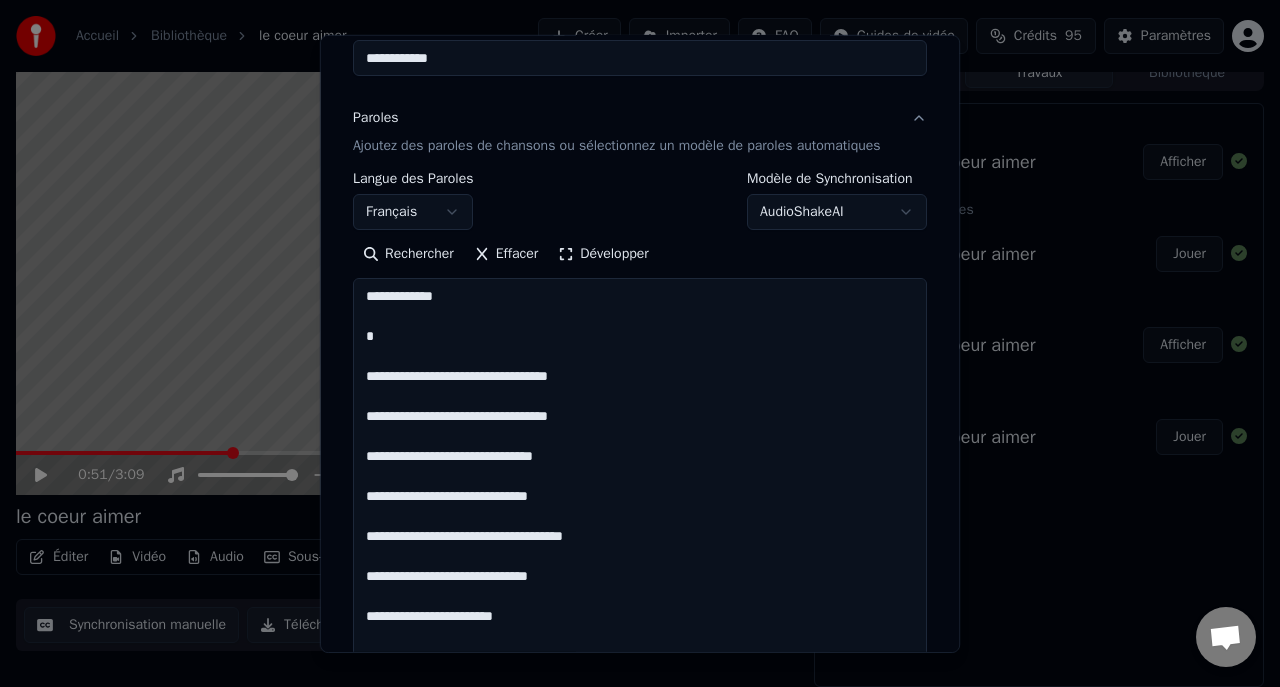 drag, startPoint x: 924, startPoint y: 358, endPoint x: 957, endPoint y: 727, distance: 370.47266 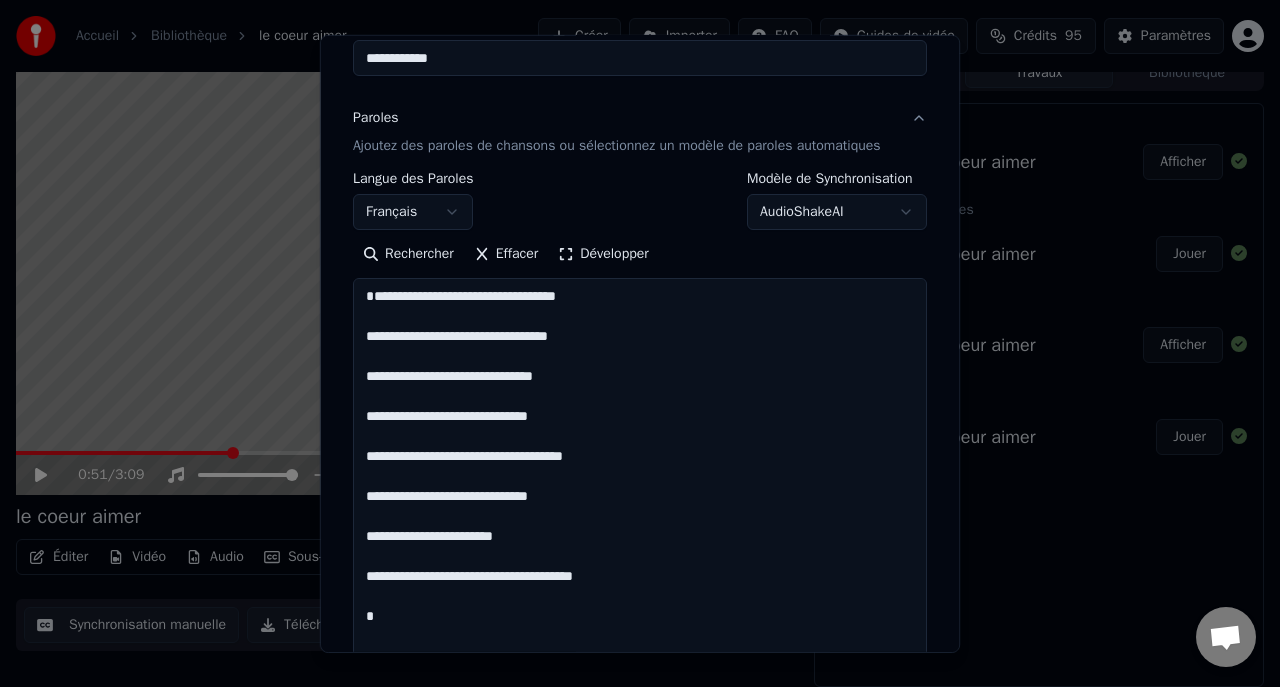 scroll, scrollTop: 526, scrollLeft: 0, axis: vertical 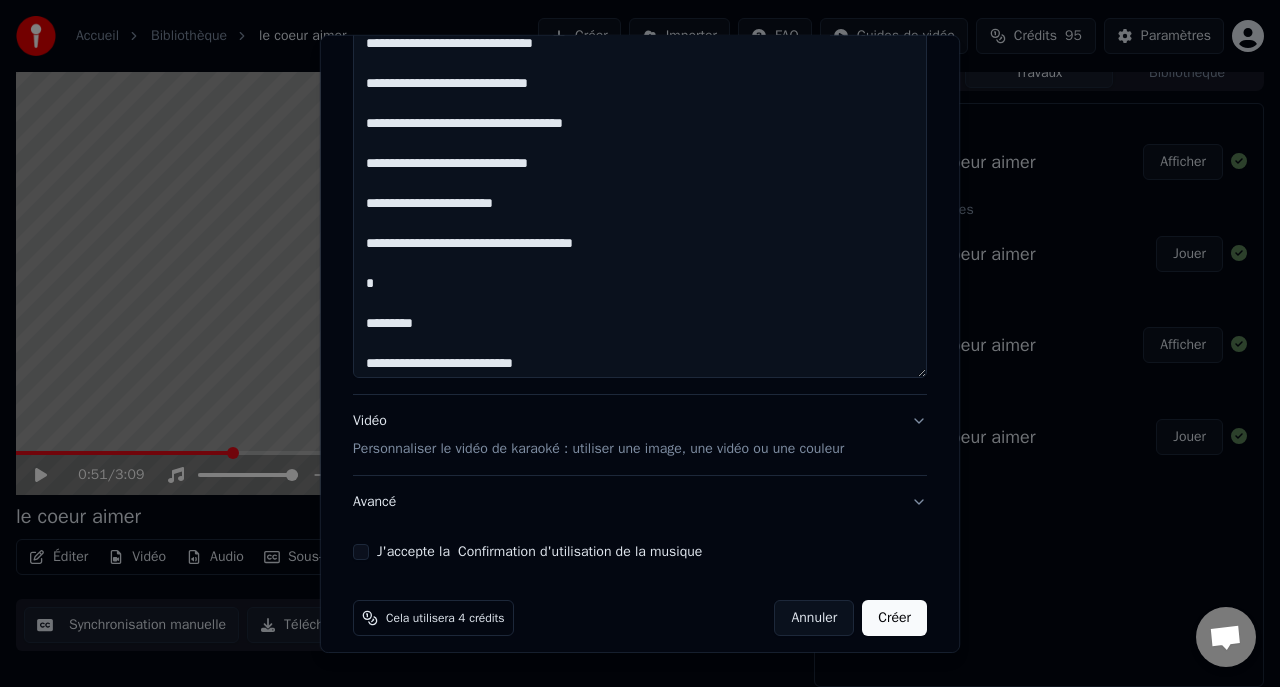 click at bounding box center (640, 161) 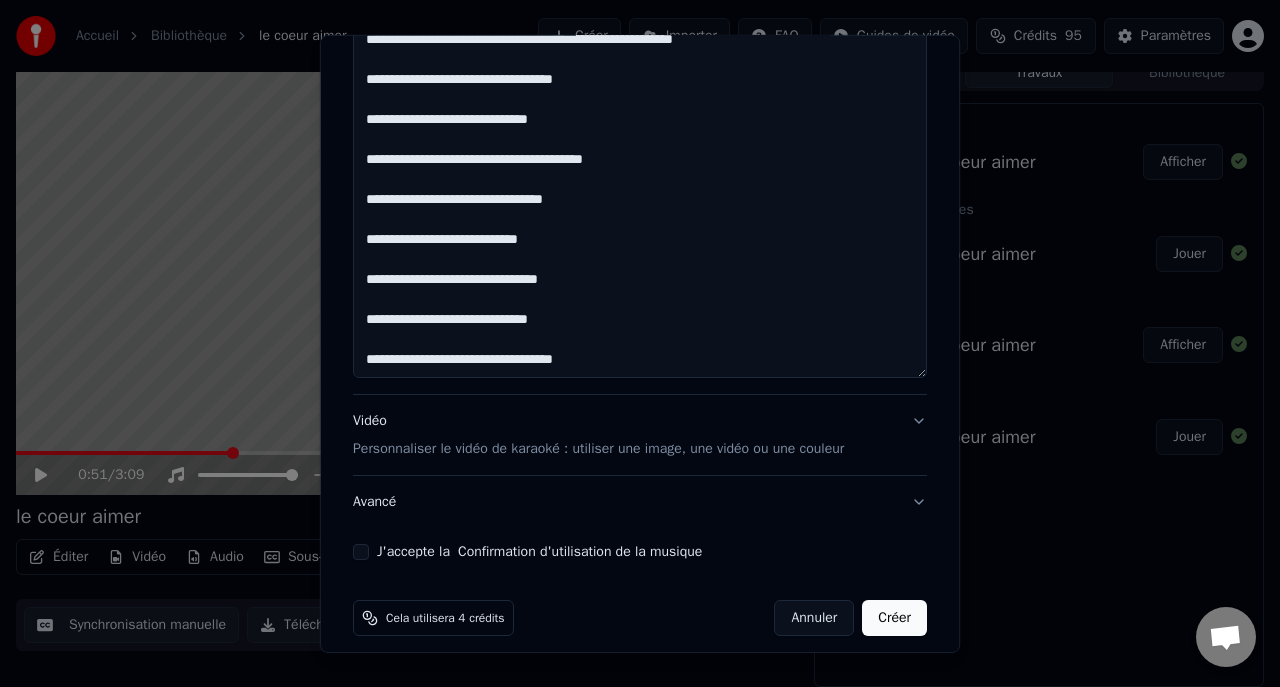 scroll, scrollTop: 1664, scrollLeft: 0, axis: vertical 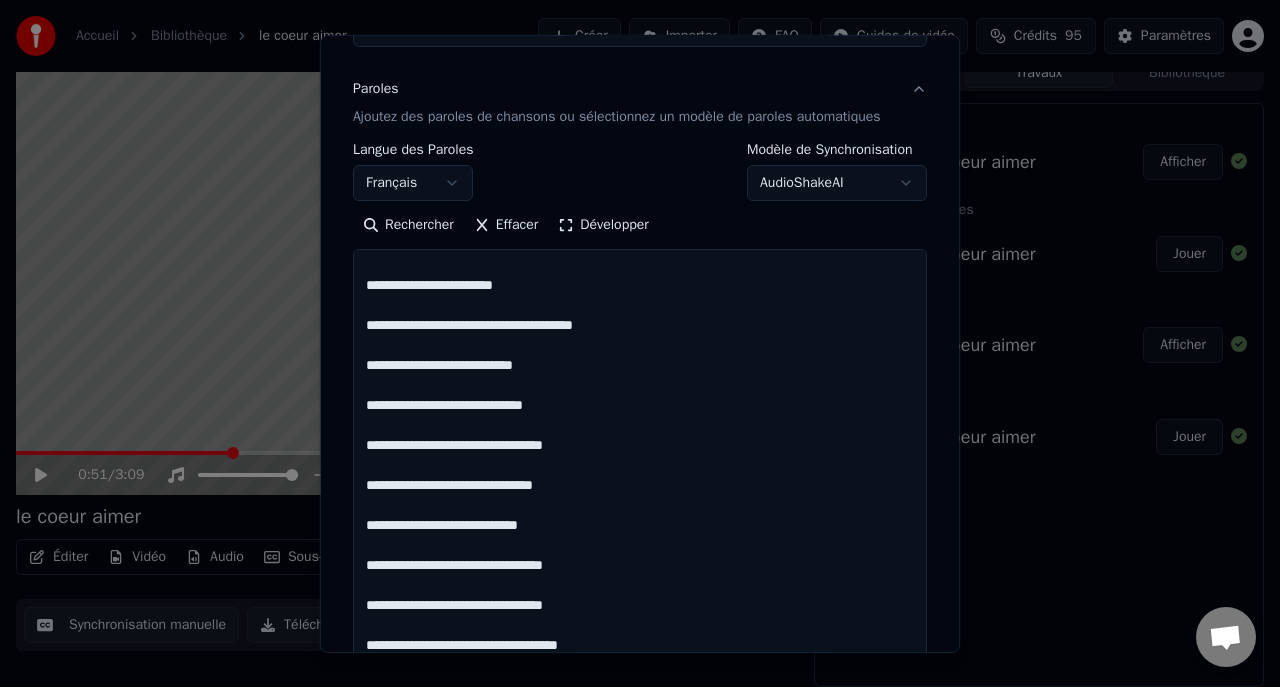 click at bounding box center [640, 465] 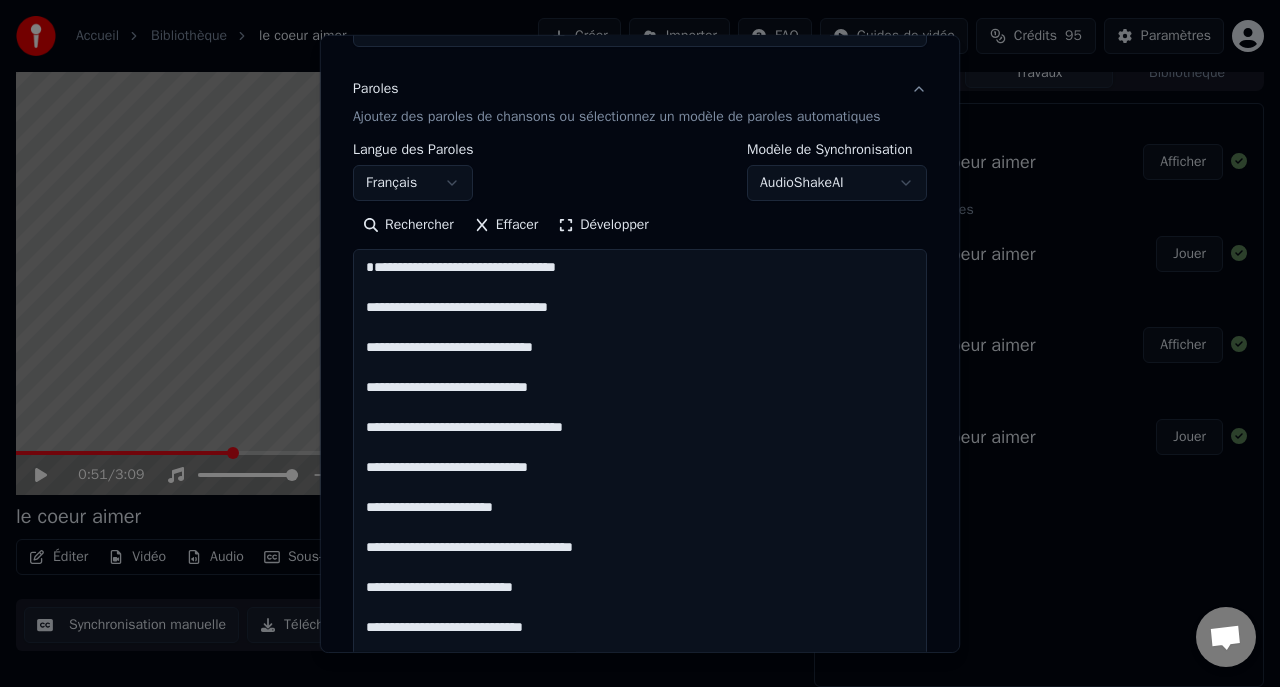 click at bounding box center (640, 465) 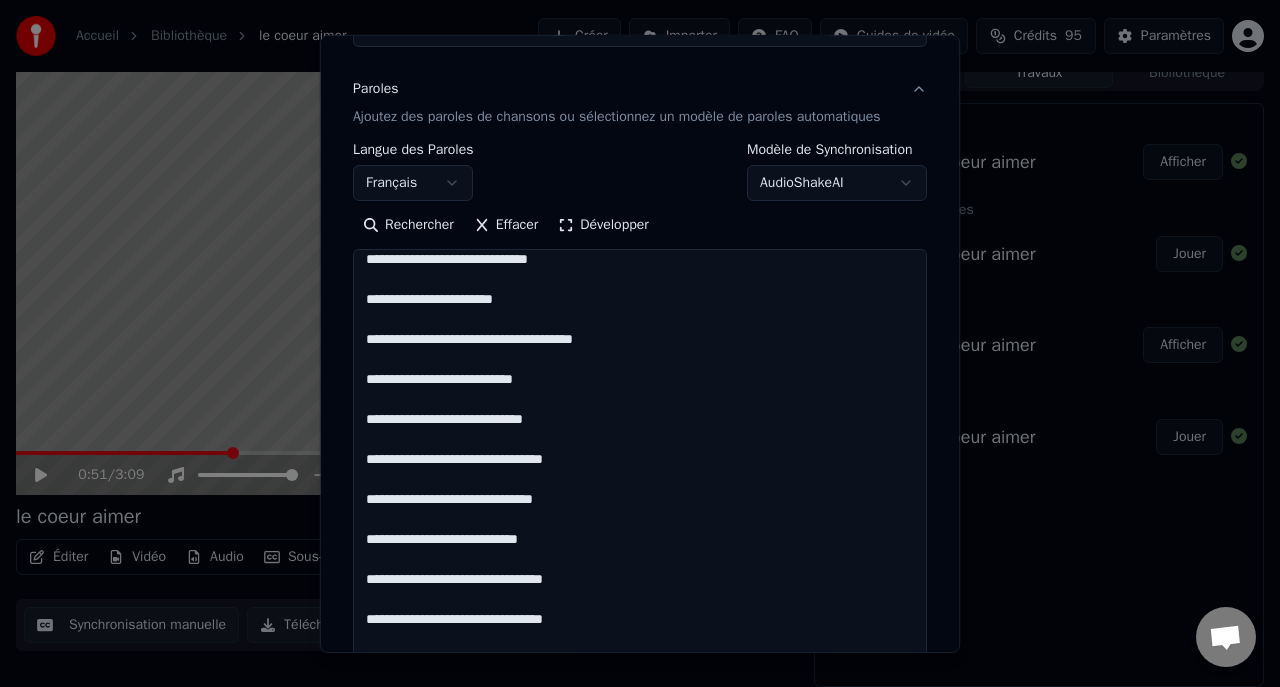 scroll, scrollTop: 215, scrollLeft: 0, axis: vertical 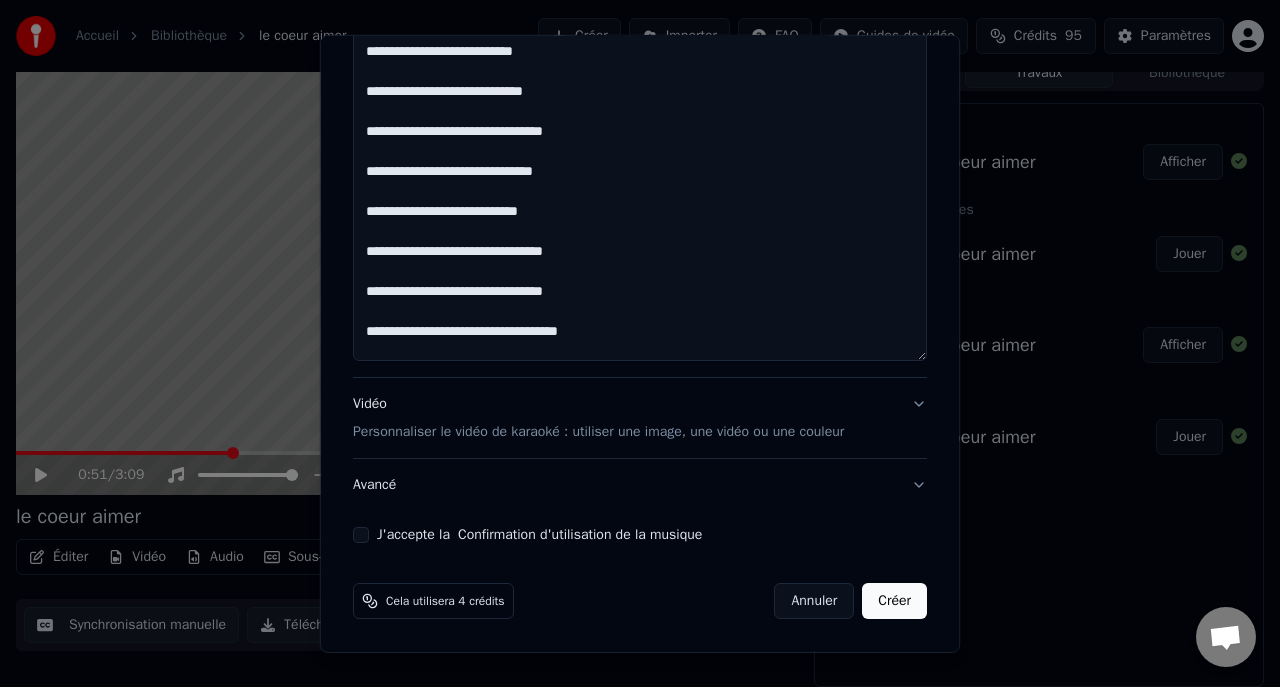type on "**********" 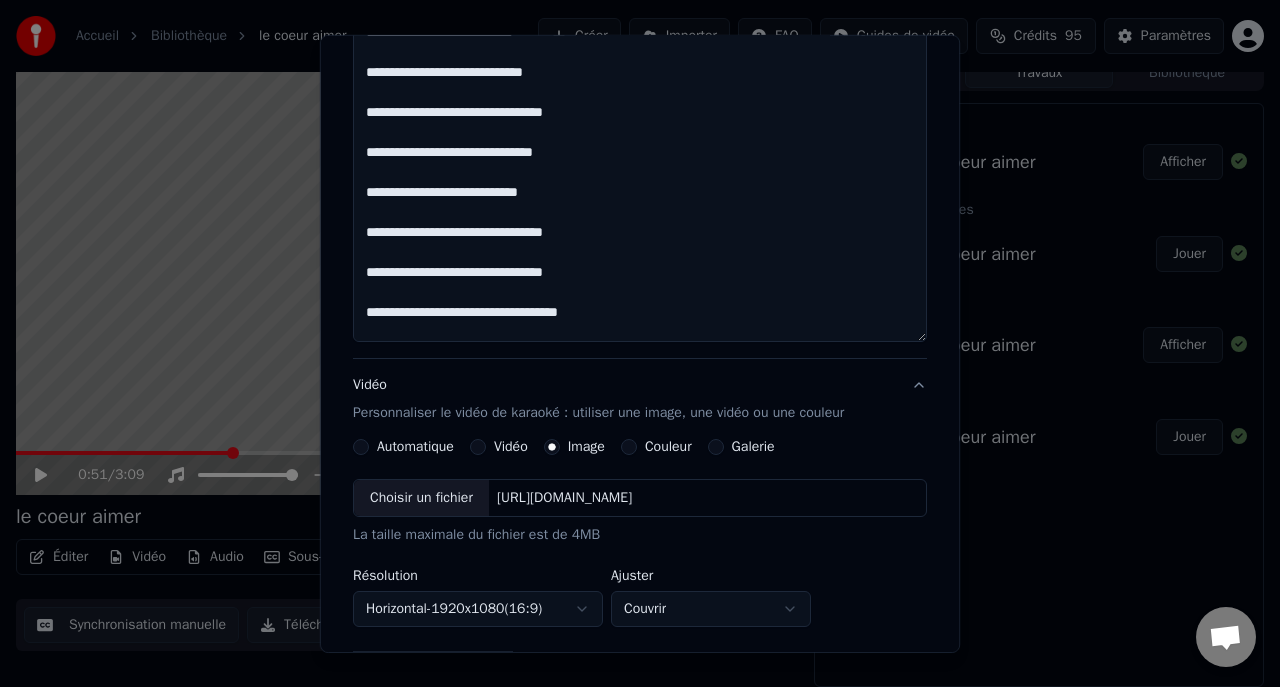scroll, scrollTop: 364, scrollLeft: 0, axis: vertical 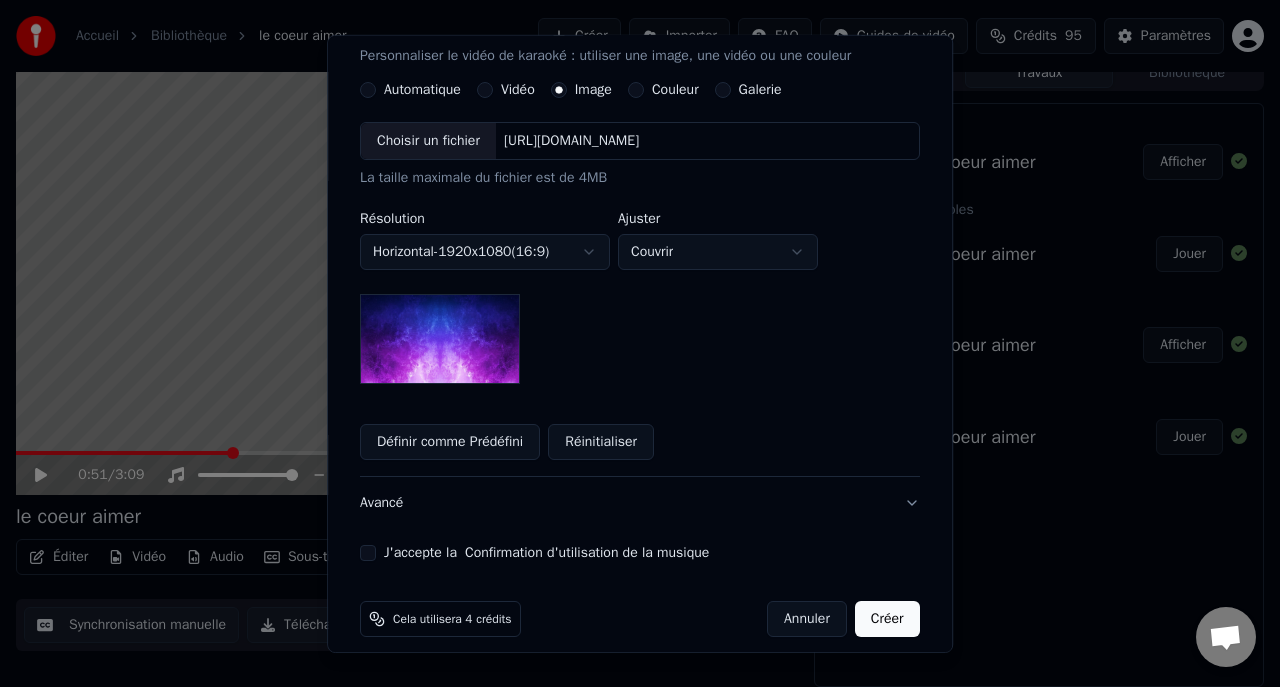 click on "Créer" at bounding box center [887, 619] 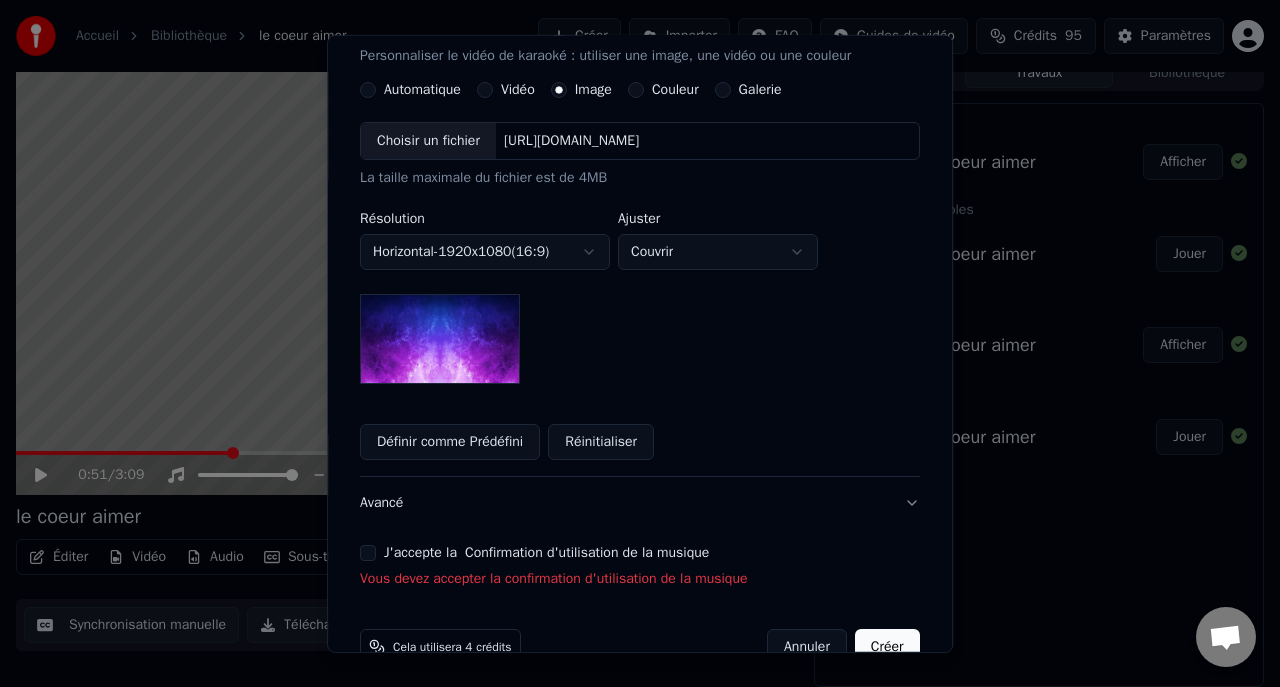 scroll, scrollTop: 429, scrollLeft: 0, axis: vertical 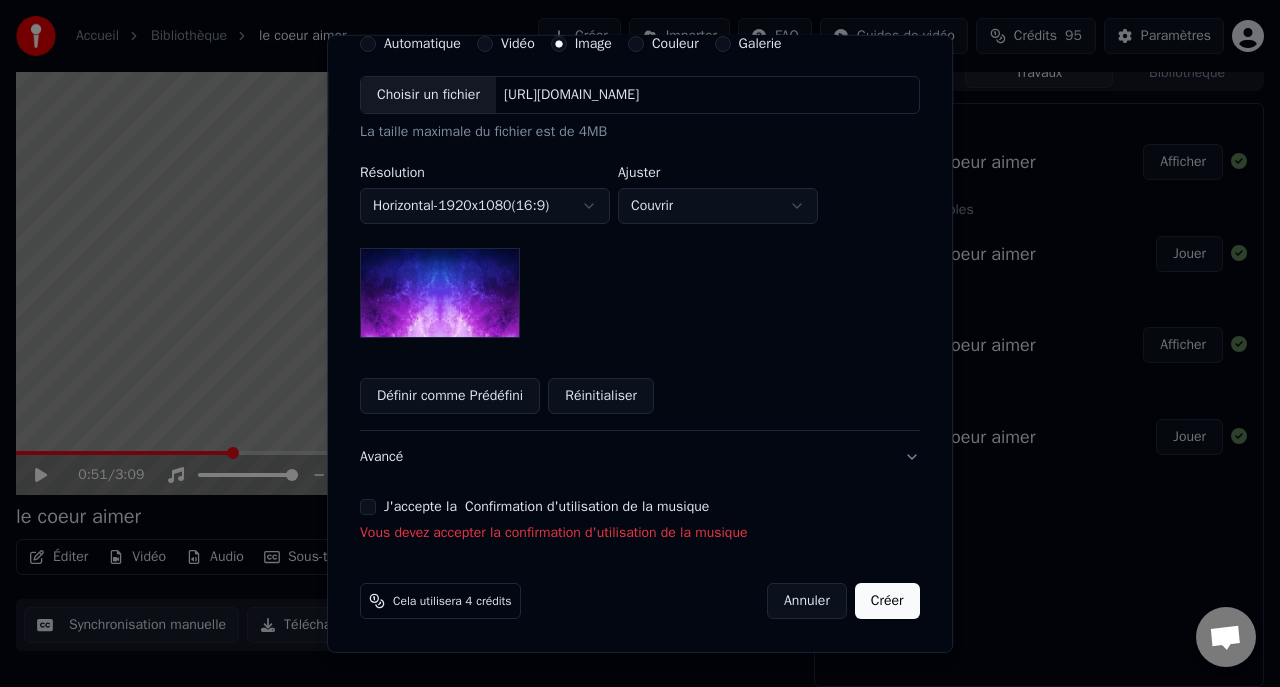 click on "J'accepte la   Confirmation d'utilisation de la musique" at bounding box center (368, 507) 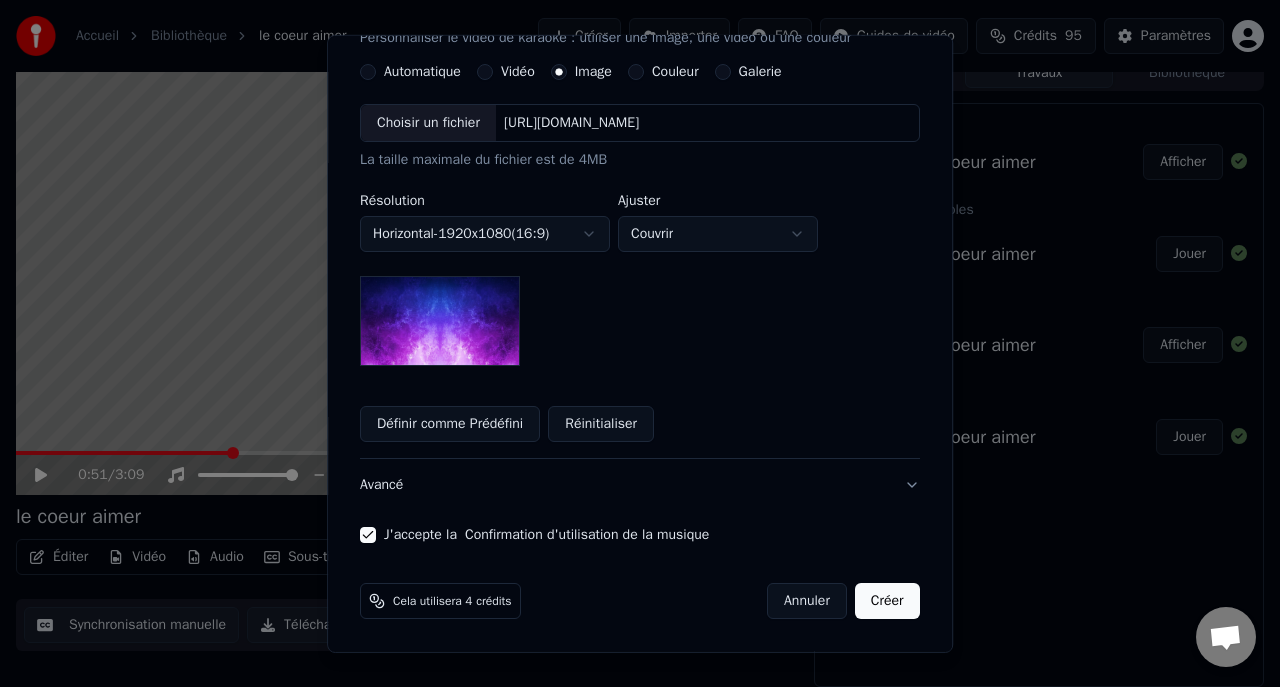 scroll, scrollTop: 401, scrollLeft: 0, axis: vertical 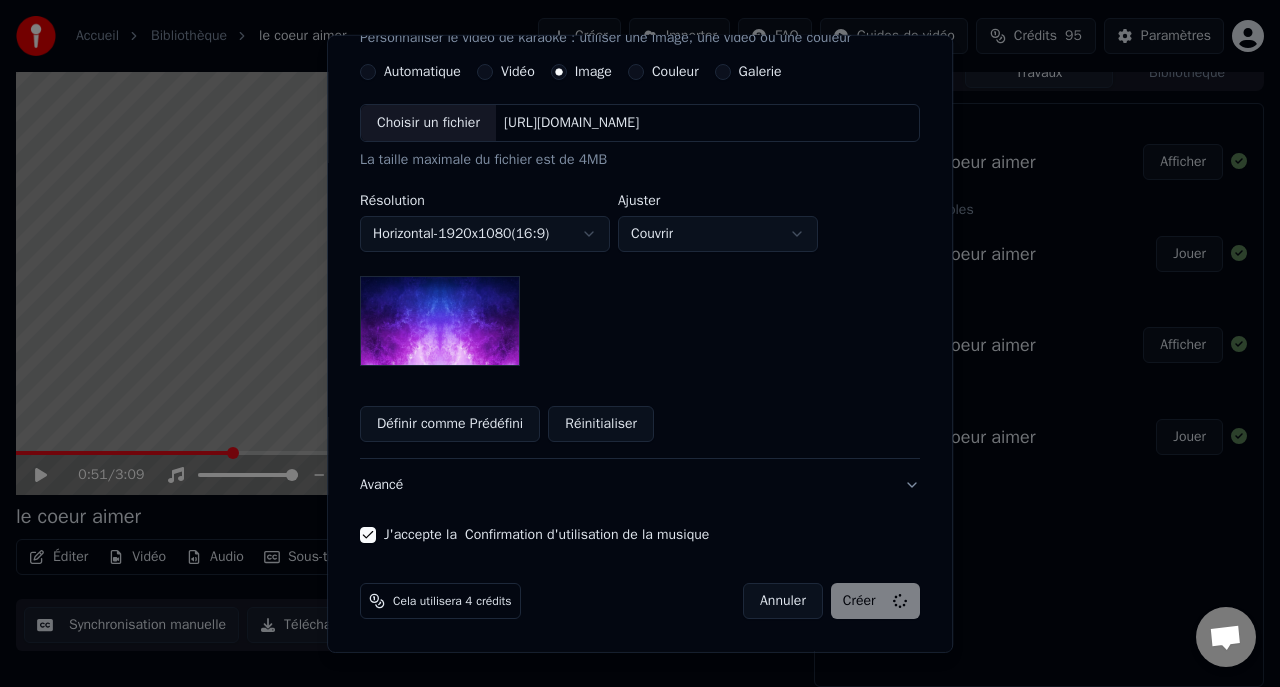 type 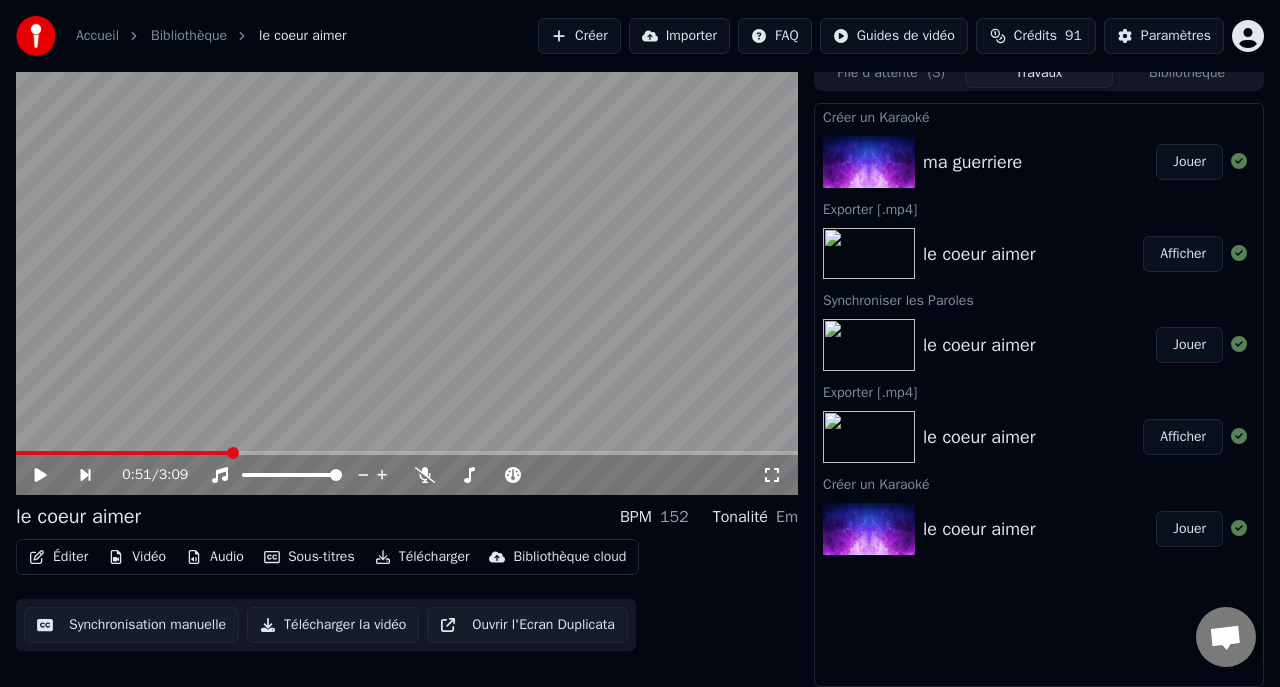 click on "Jouer" at bounding box center [1189, 162] 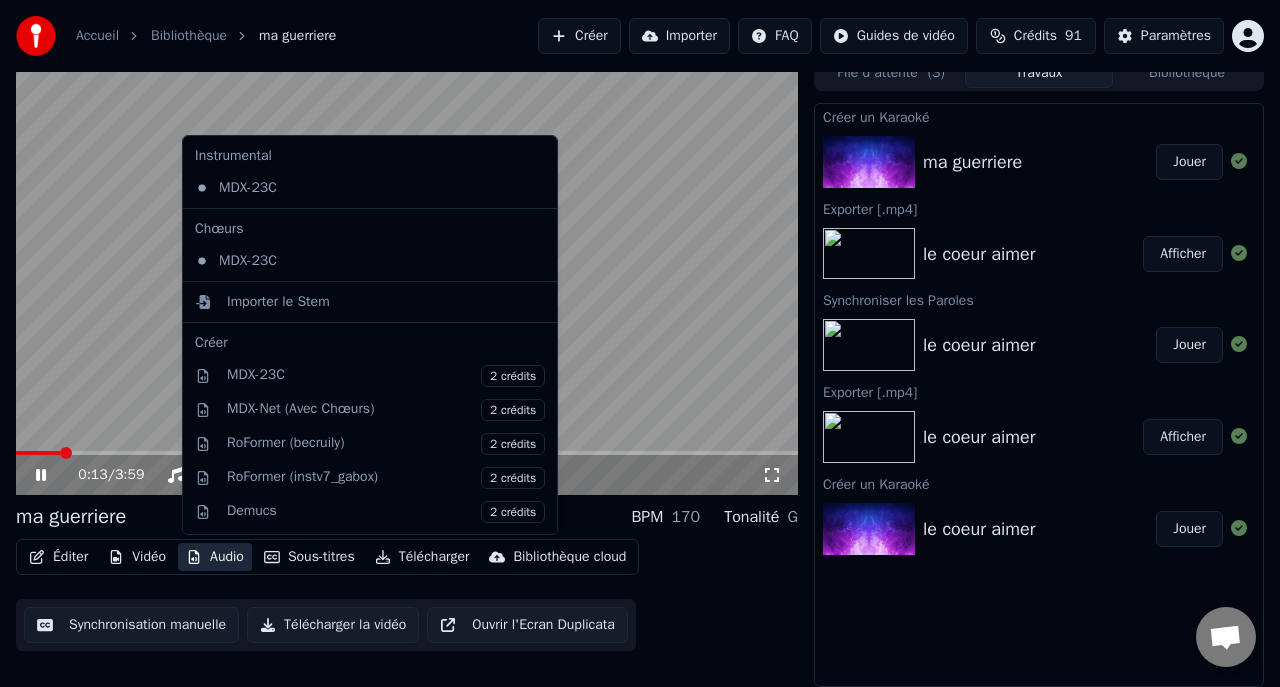 click on "Audio" at bounding box center (215, 557) 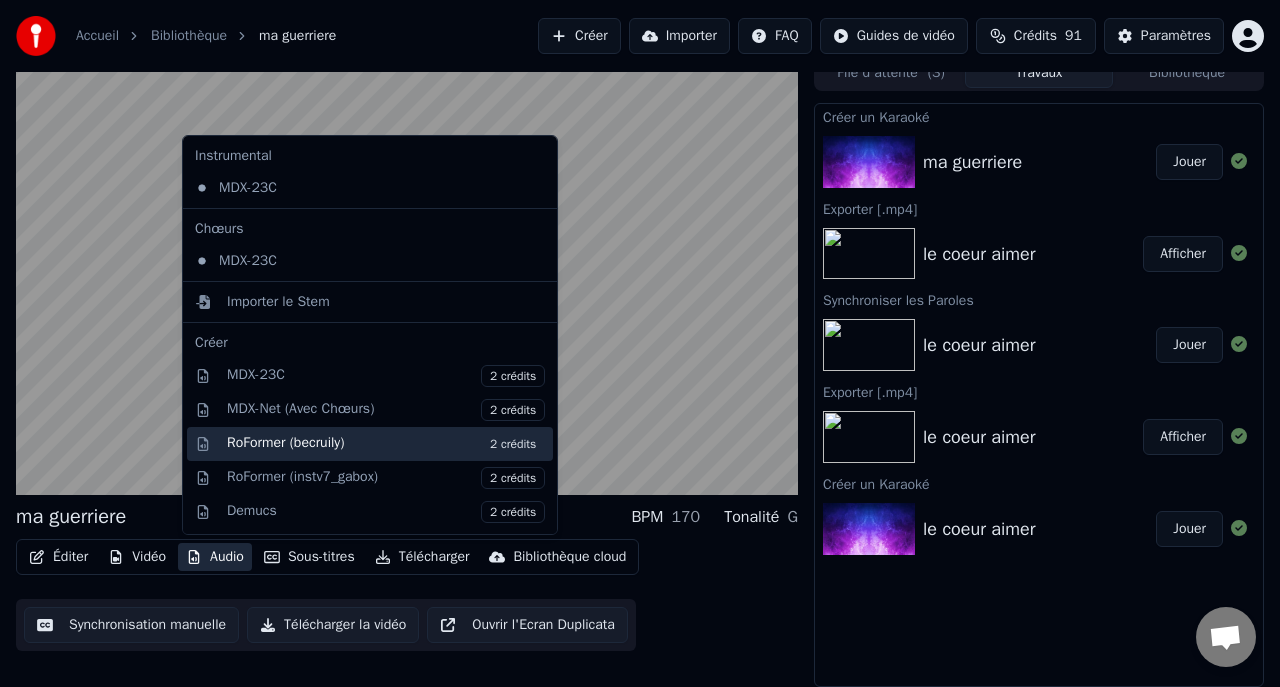 click on "RoFormer (becruily) 2 crédits" at bounding box center [386, 444] 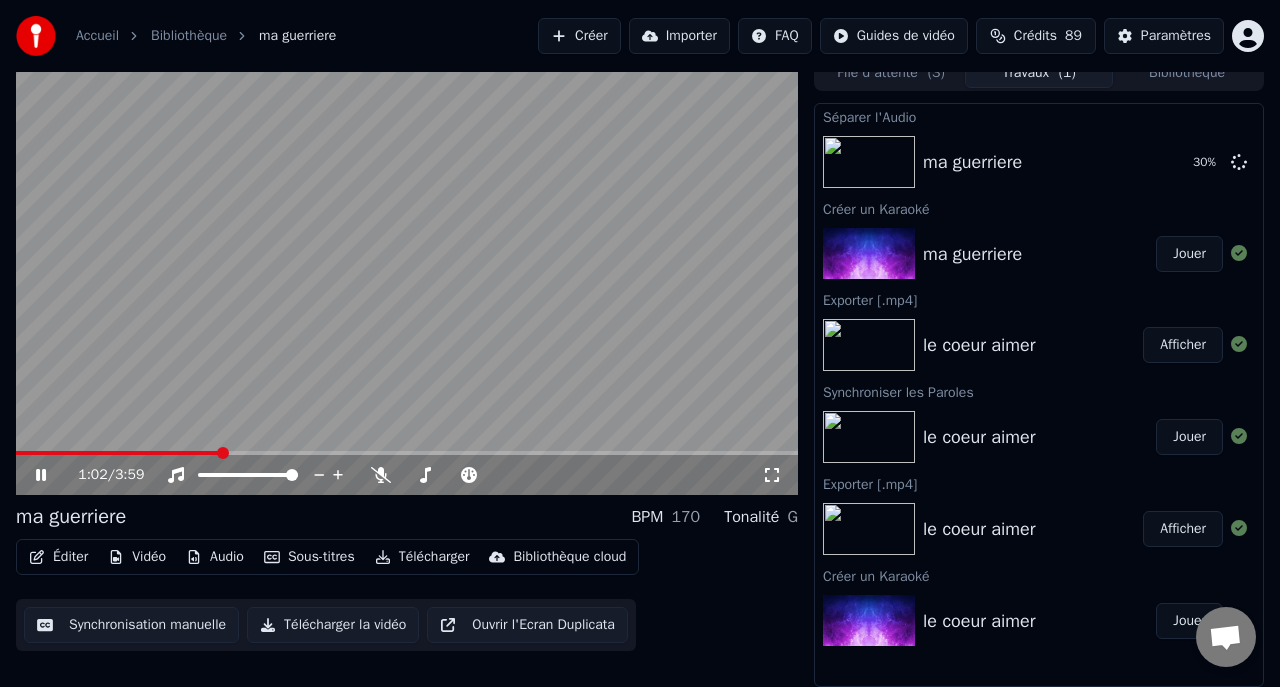 click 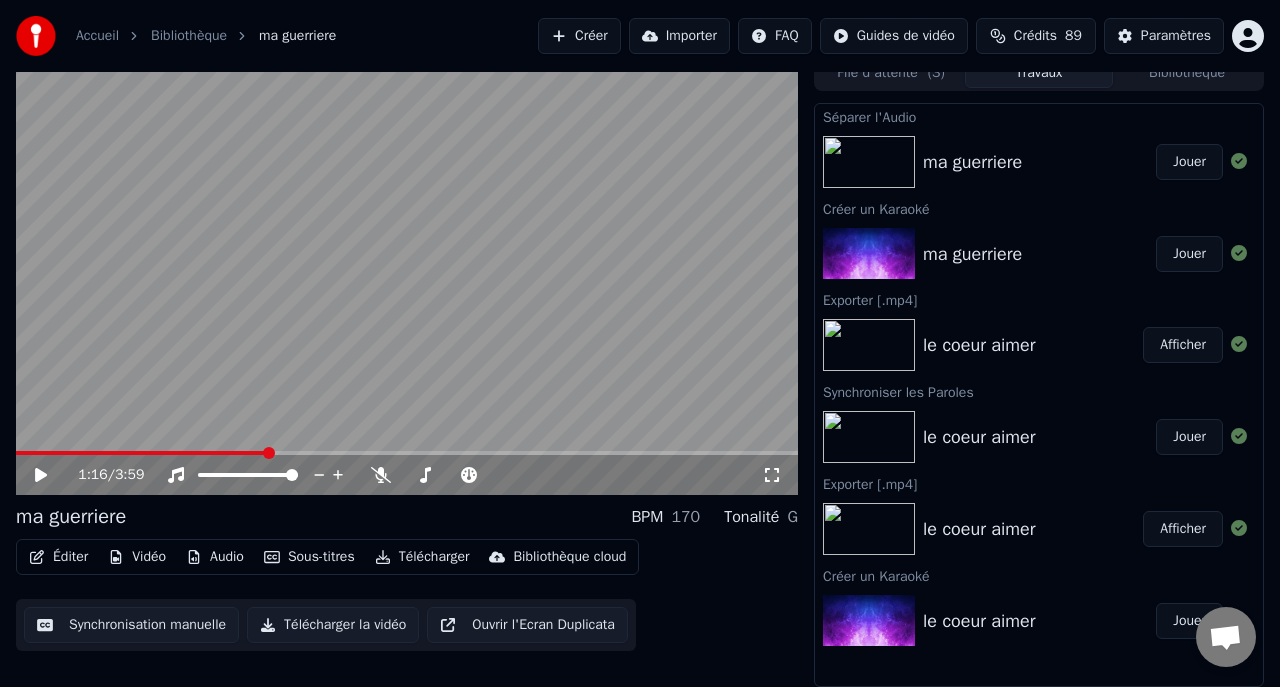 click on "Jouer" at bounding box center [1189, 162] 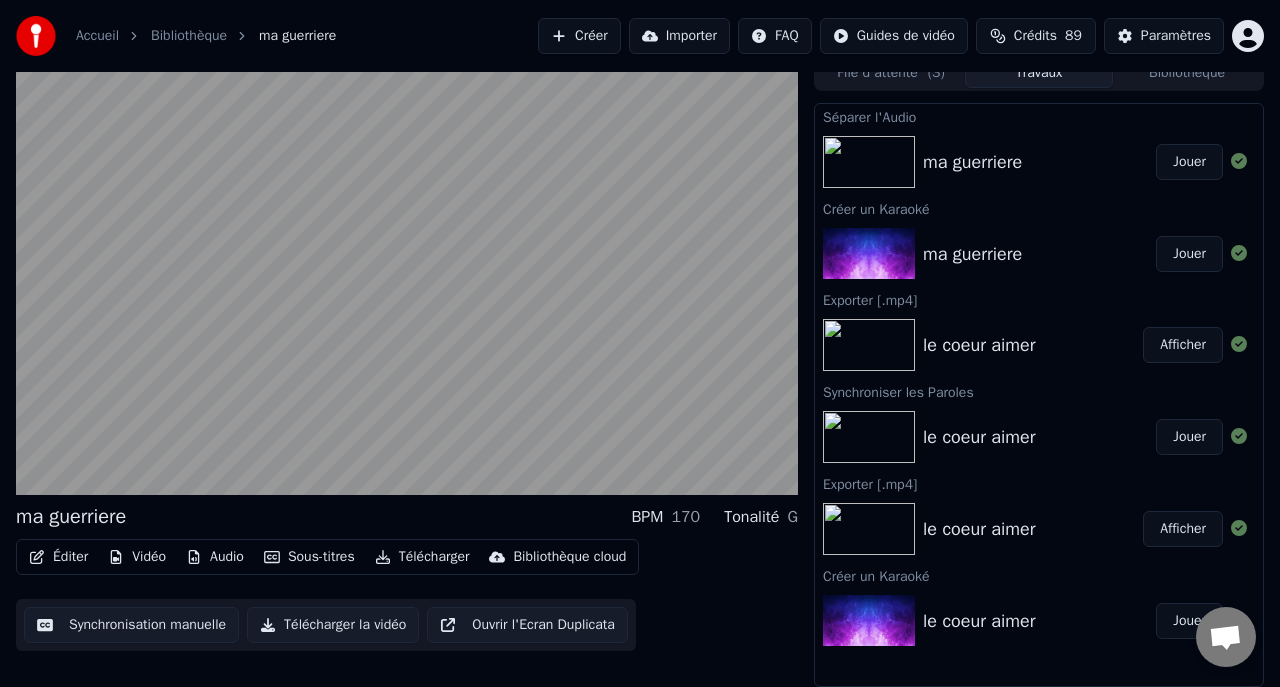 click on "Télécharger" at bounding box center (422, 557) 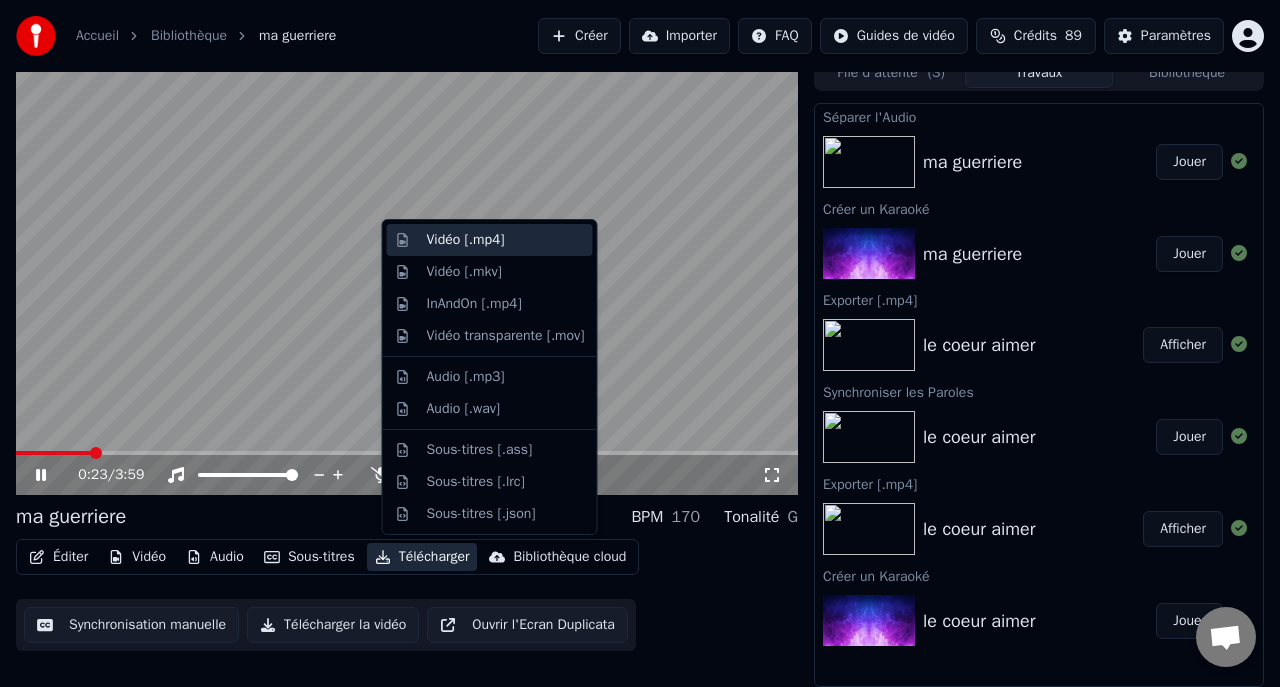 click on "Vidéo [.mp4]" at bounding box center [466, 240] 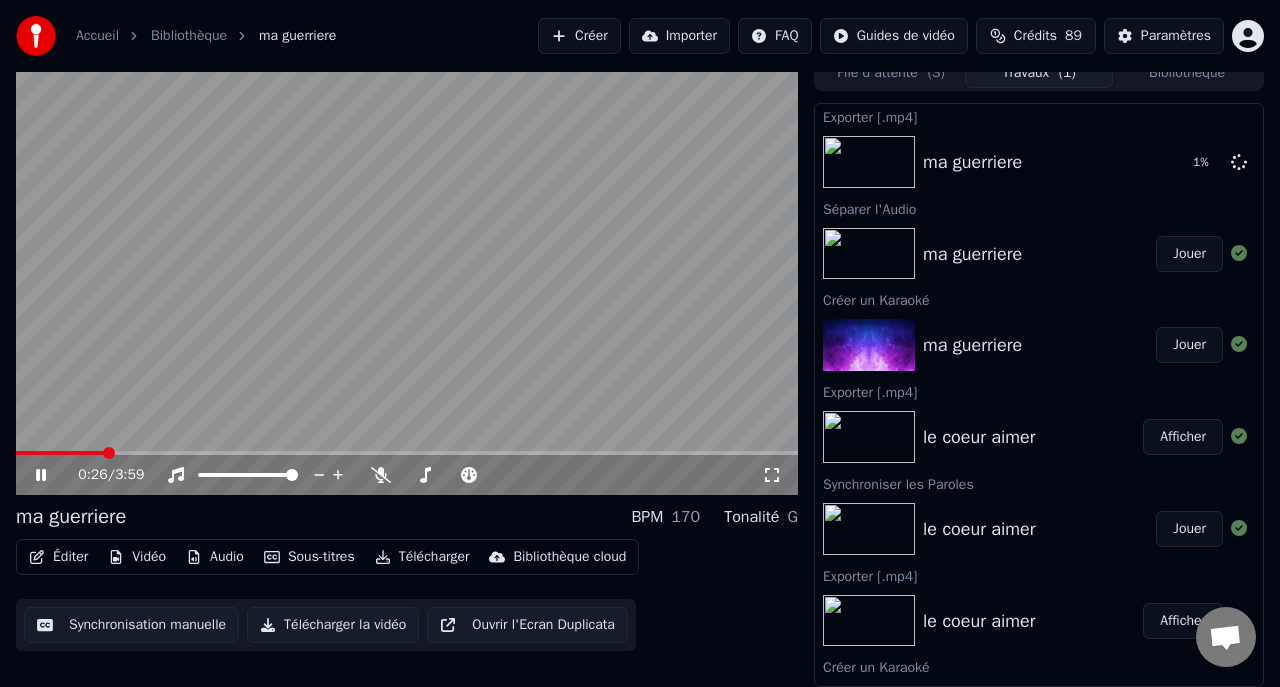 click 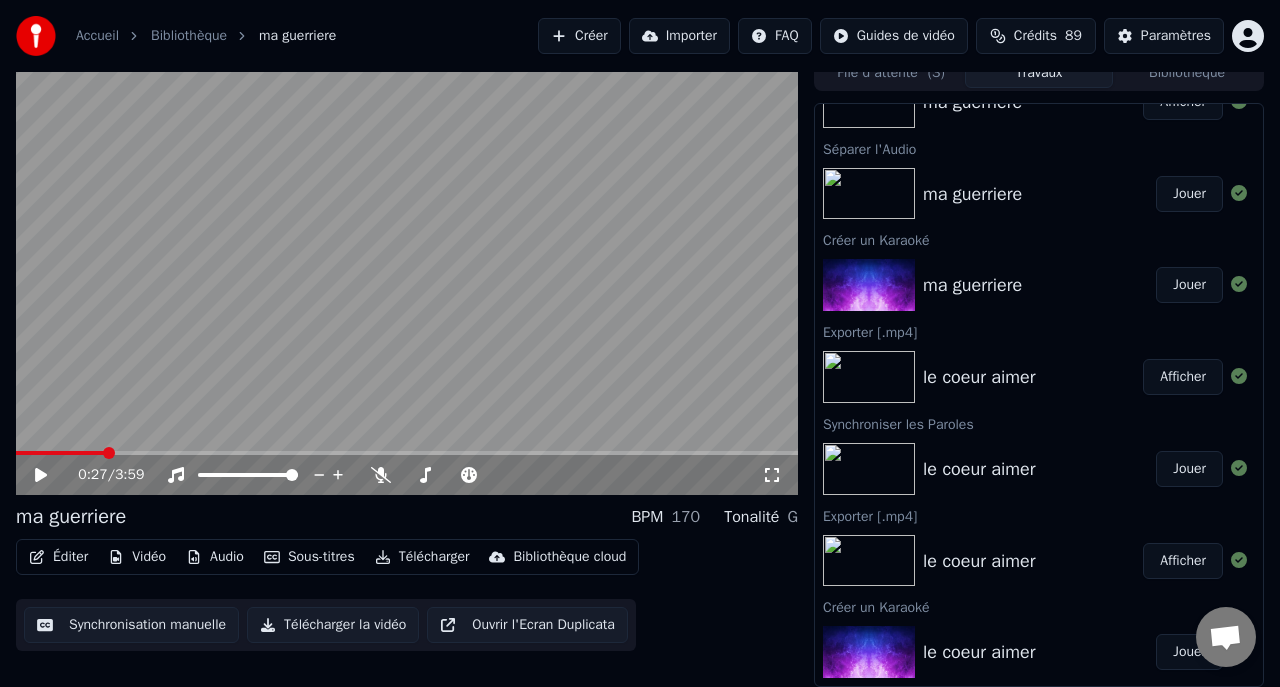scroll, scrollTop: 0, scrollLeft: 0, axis: both 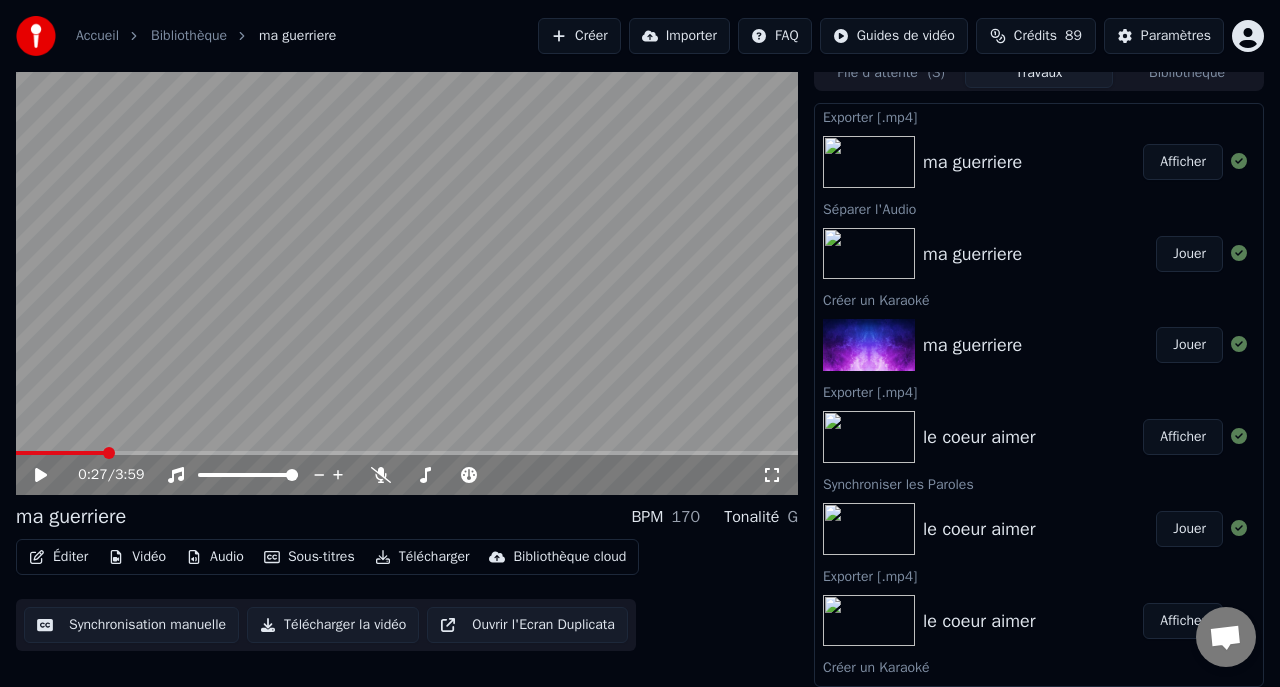 click on "Afficher" at bounding box center [1183, 162] 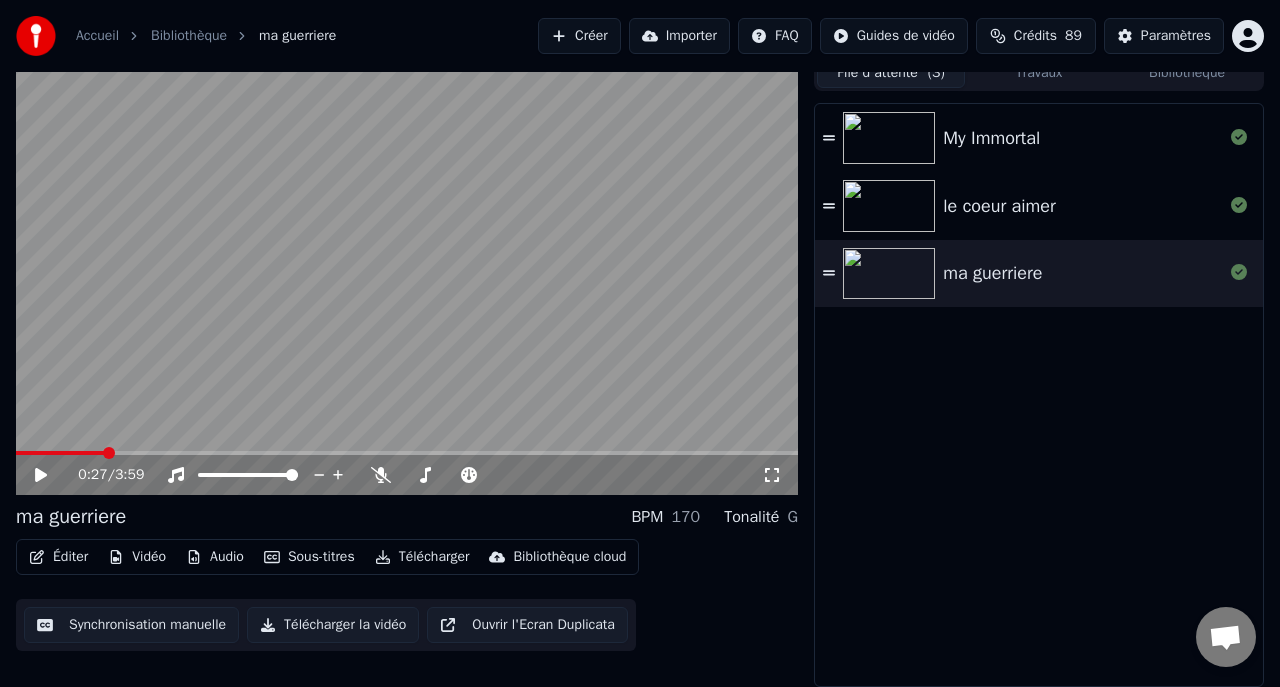click on "Bibliothèque" at bounding box center (1187, 73) 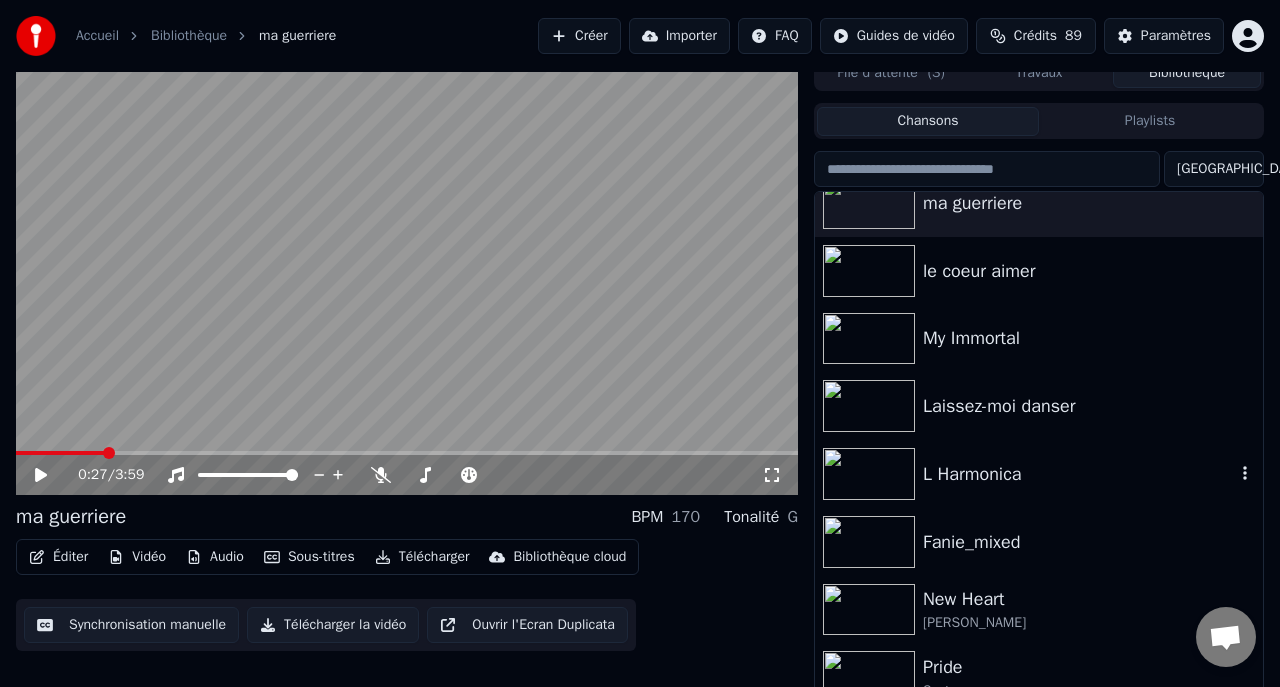 scroll, scrollTop: 32, scrollLeft: 0, axis: vertical 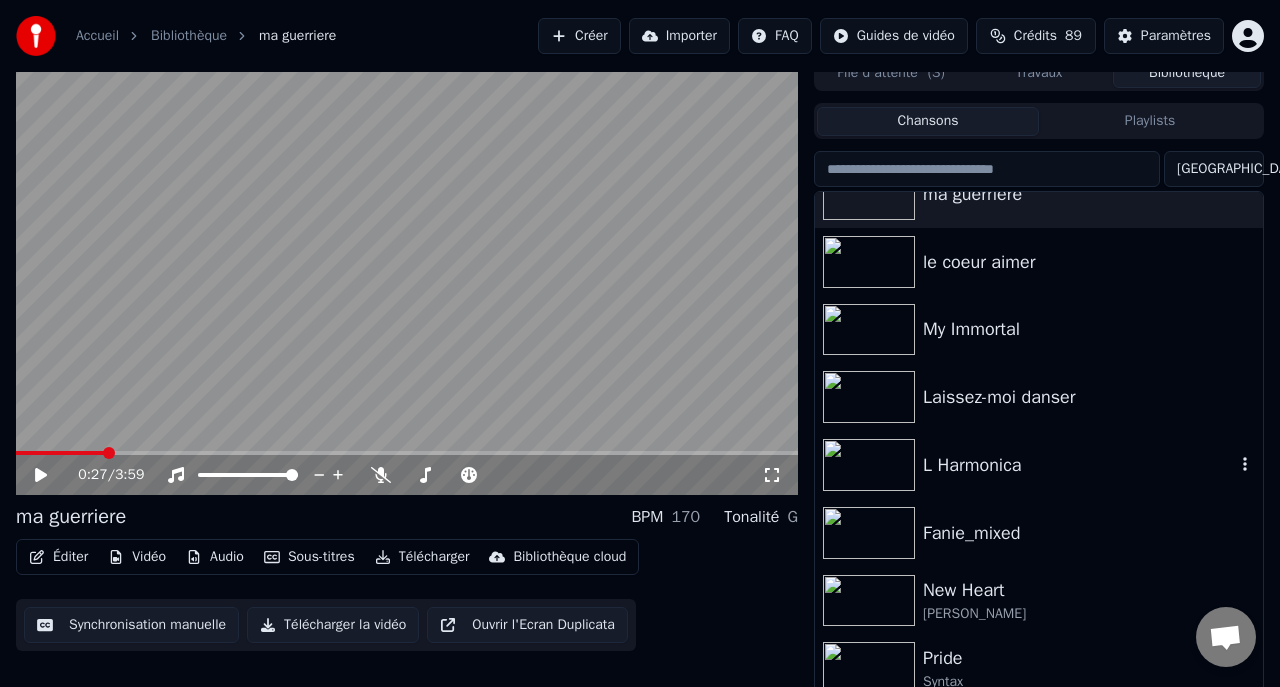 click on "L Harmonica" at bounding box center [1079, 465] 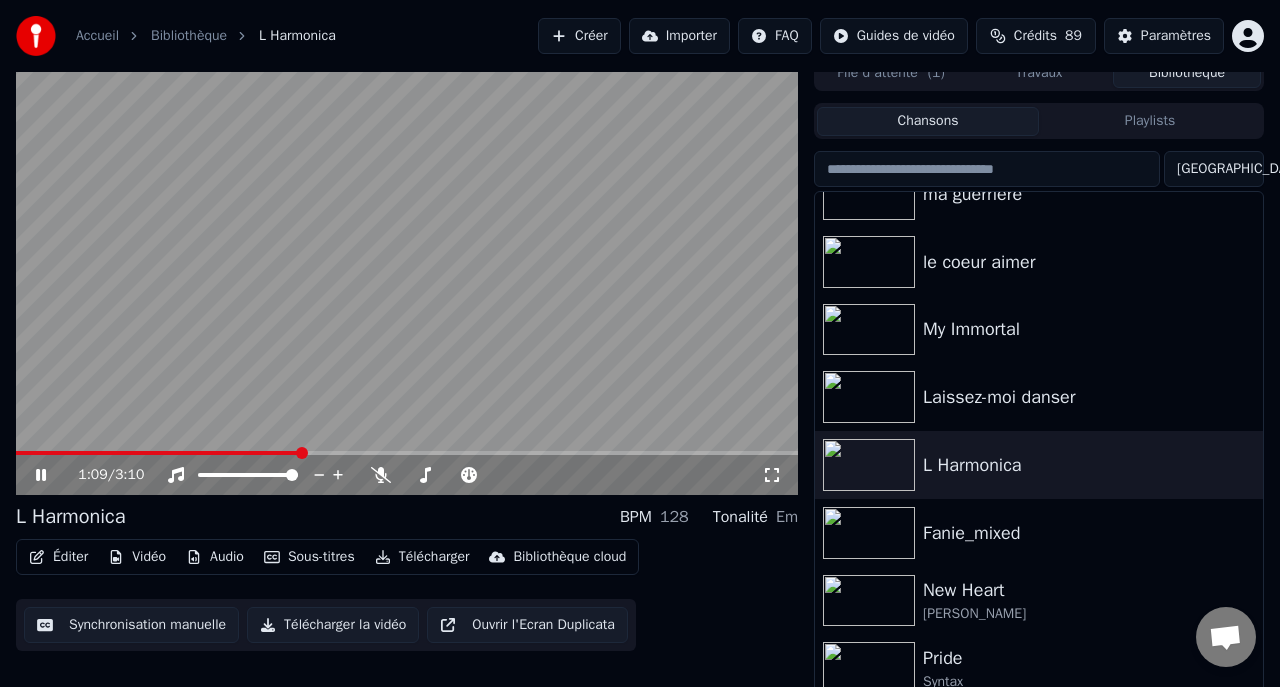 click 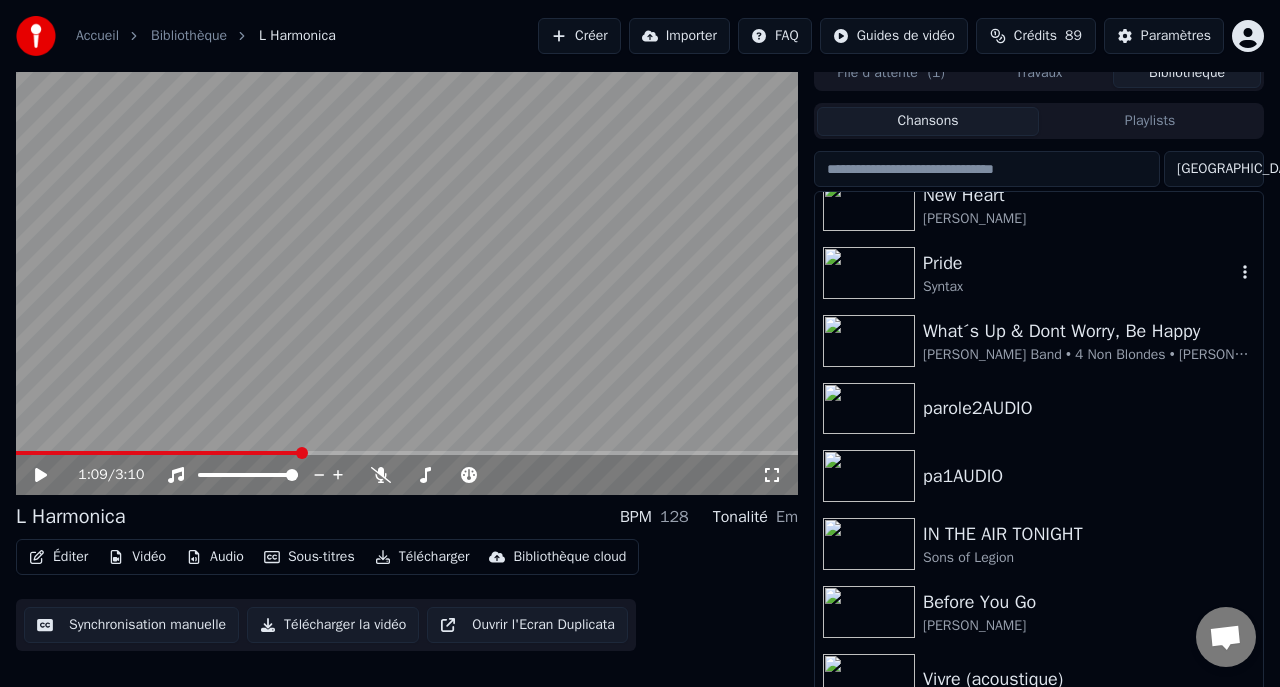 scroll, scrollTop: 429, scrollLeft: 0, axis: vertical 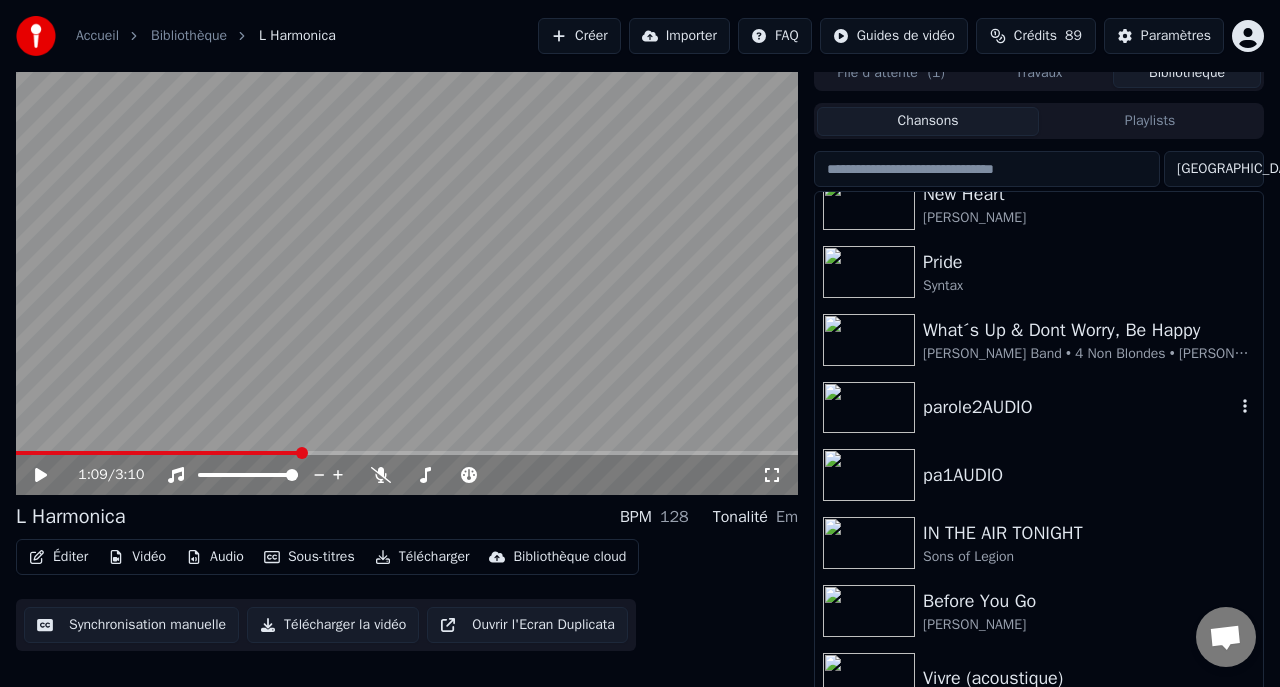 click on "parole2AUDIO" at bounding box center (1079, 407) 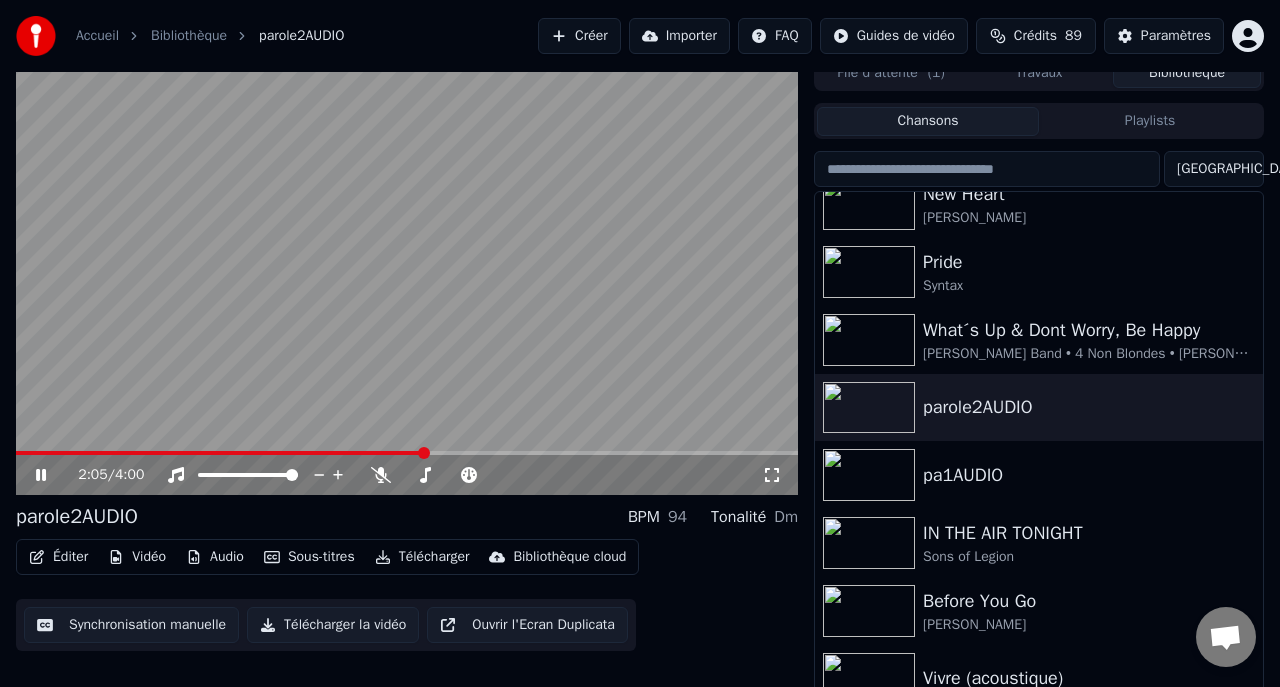 click 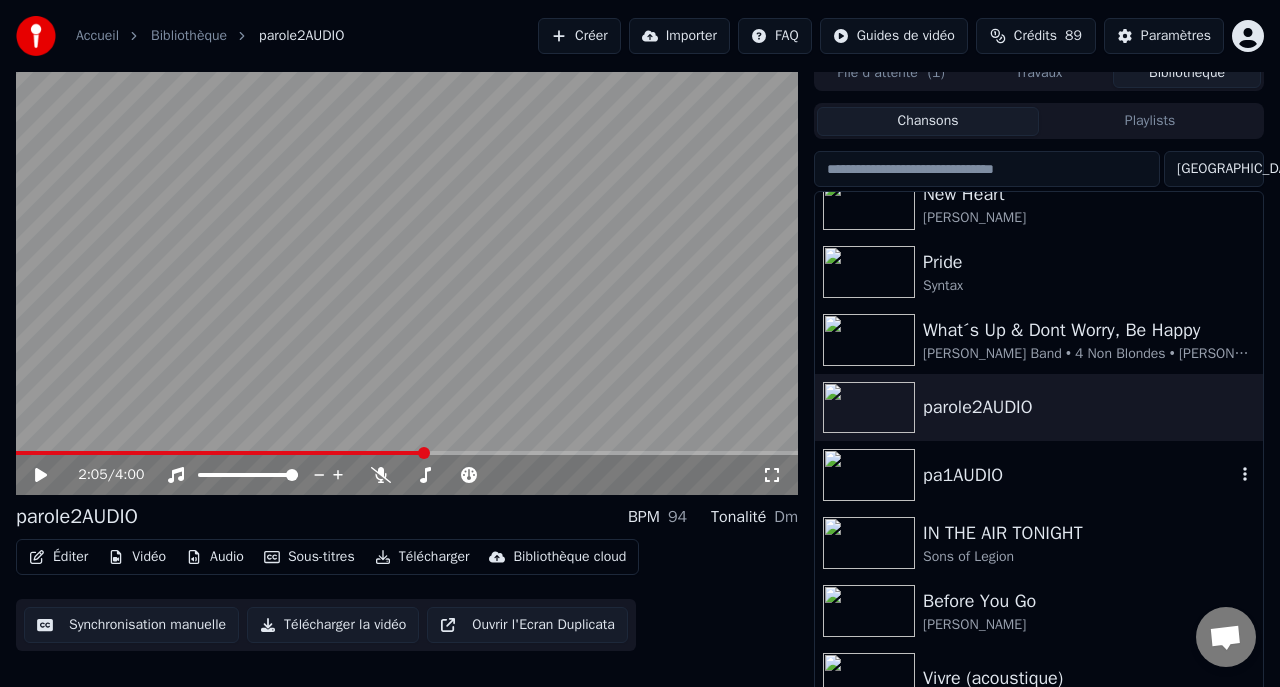 click on "pa1AUDIO" at bounding box center (1079, 475) 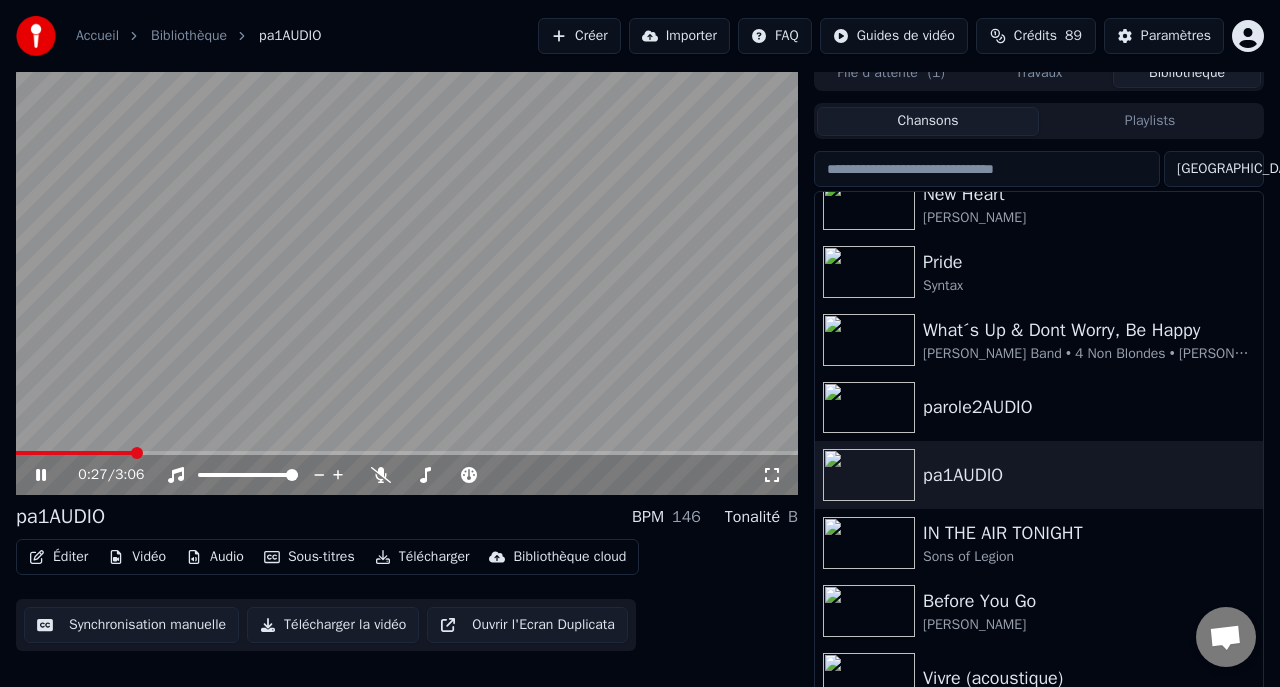 click on "0:27  /  3:06" at bounding box center [407, 475] 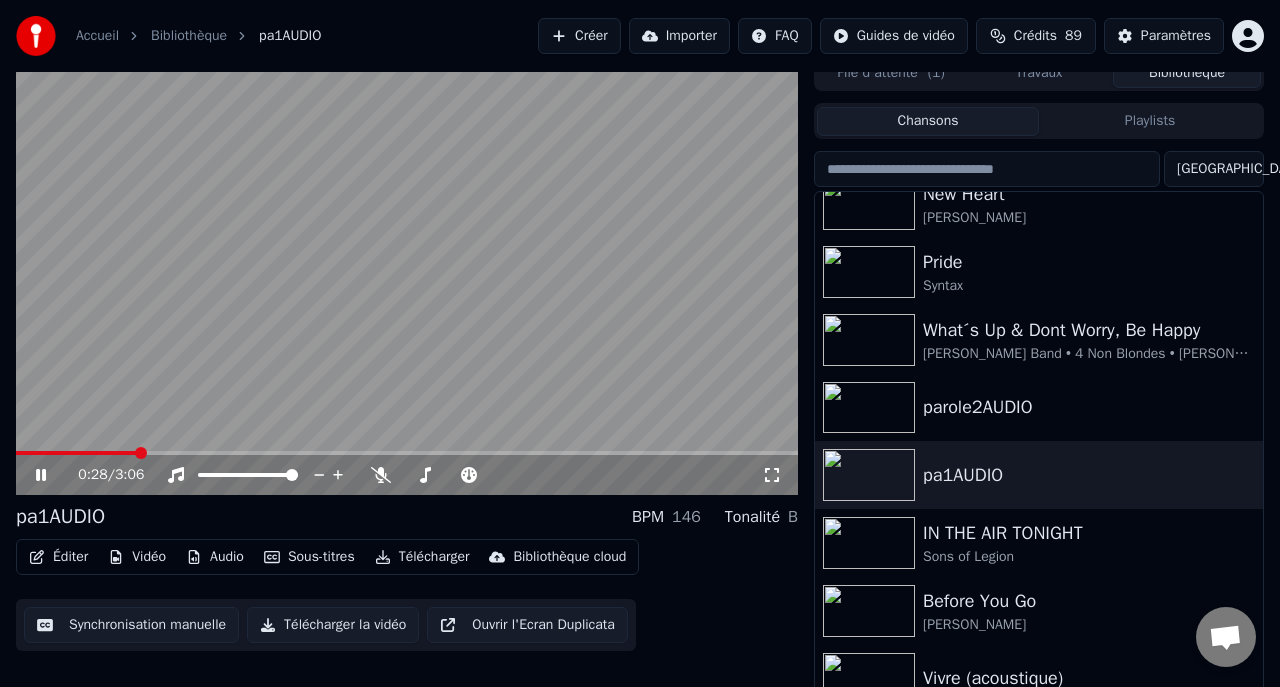click 